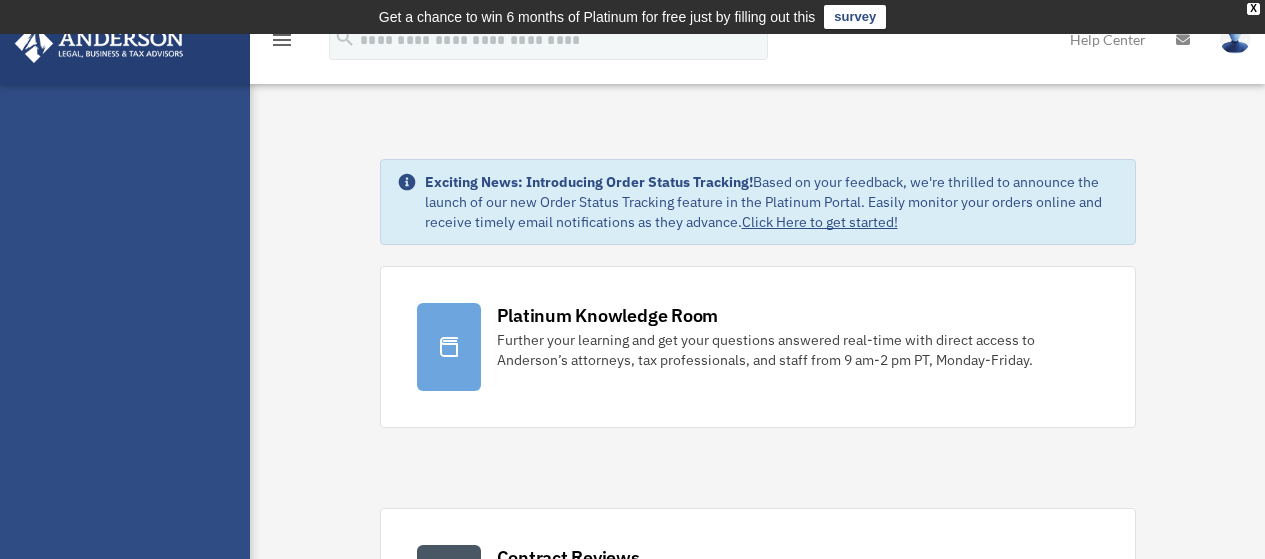scroll, scrollTop: 0, scrollLeft: 0, axis: both 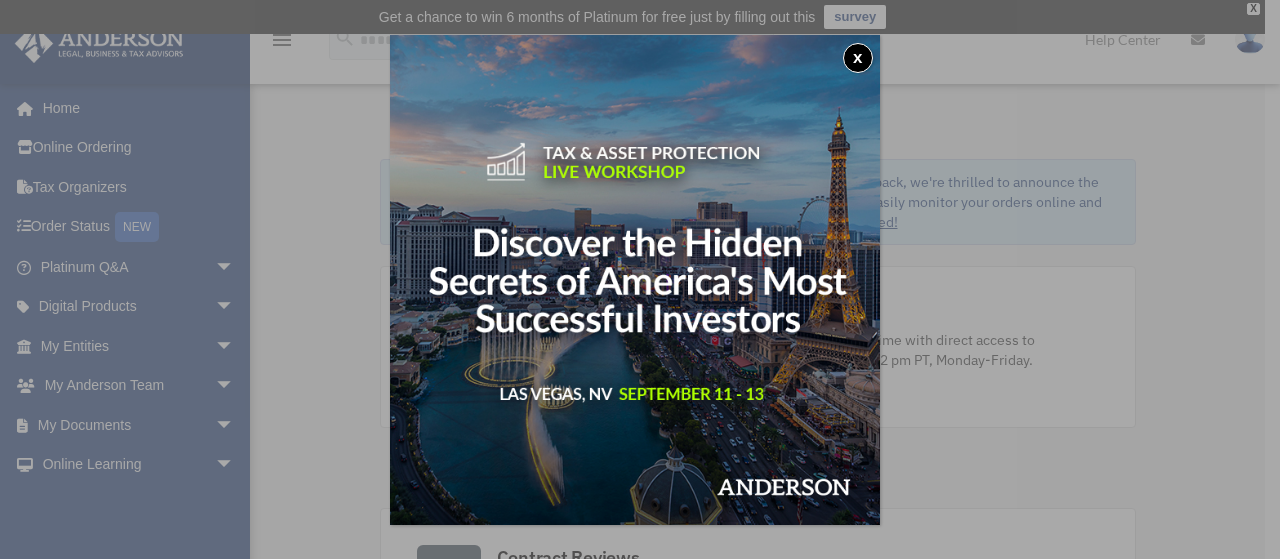click on "x" at bounding box center (858, 58) 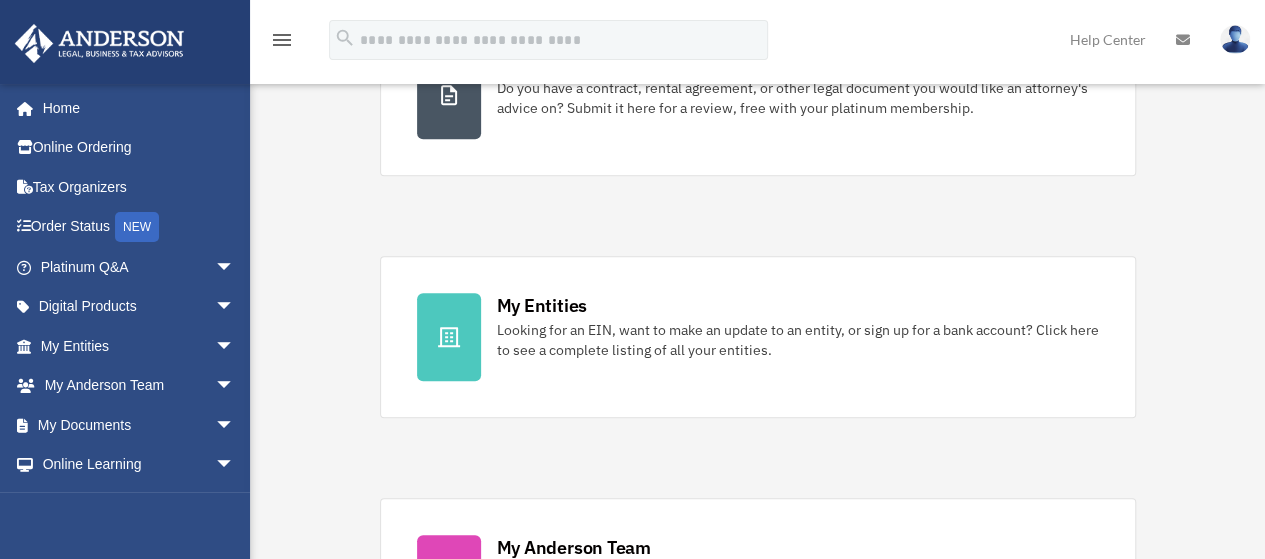 scroll, scrollTop: 500, scrollLeft: 0, axis: vertical 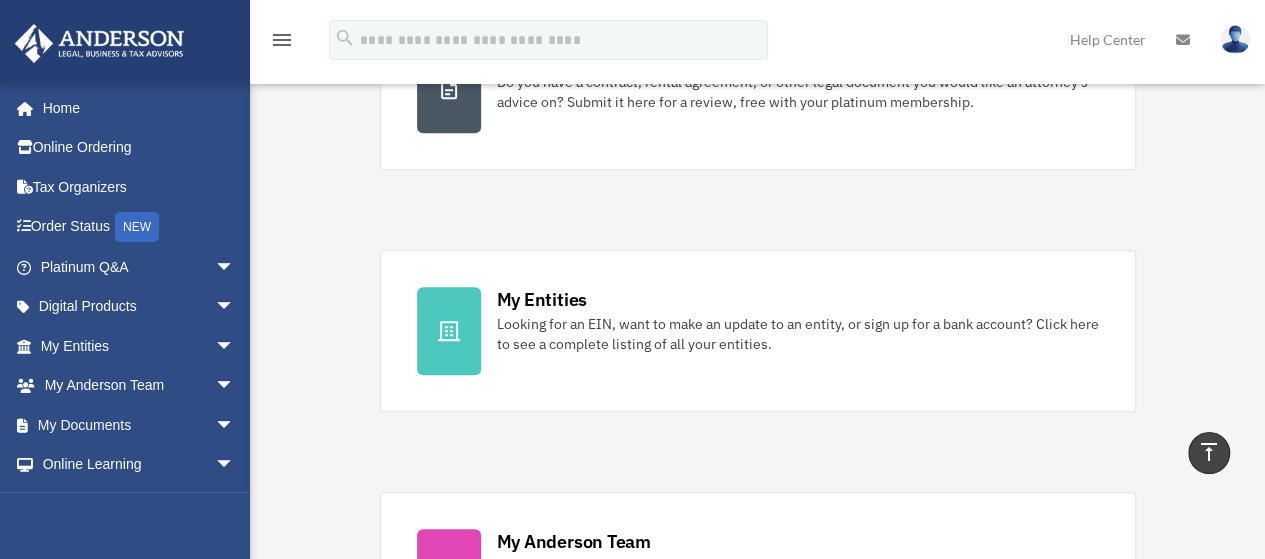 click on "My Entities" at bounding box center [542, 299] 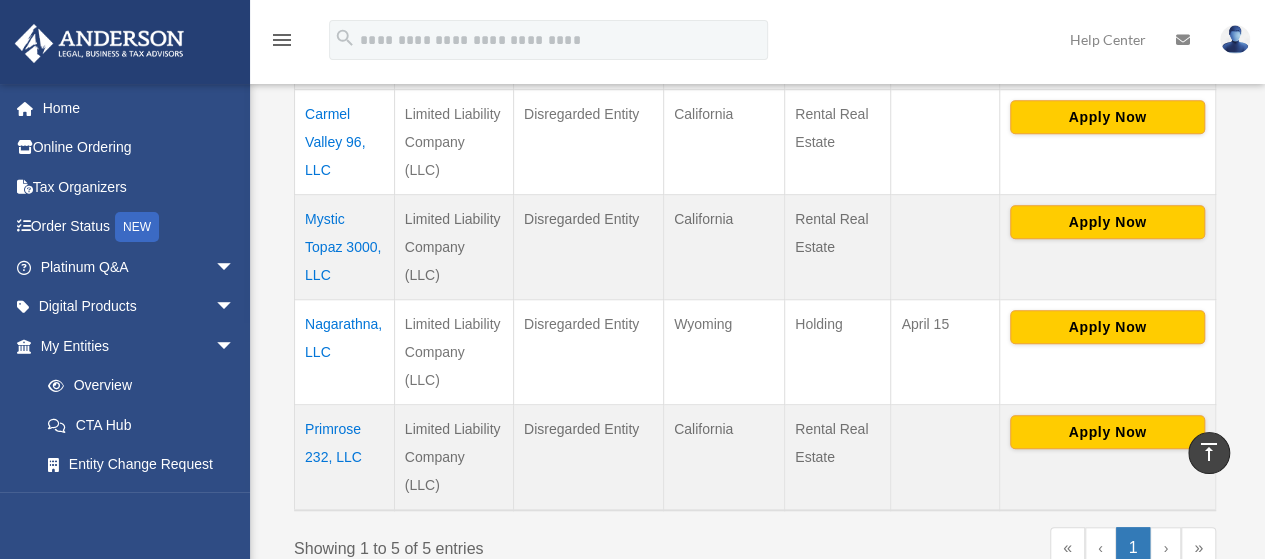 scroll, scrollTop: 633, scrollLeft: 0, axis: vertical 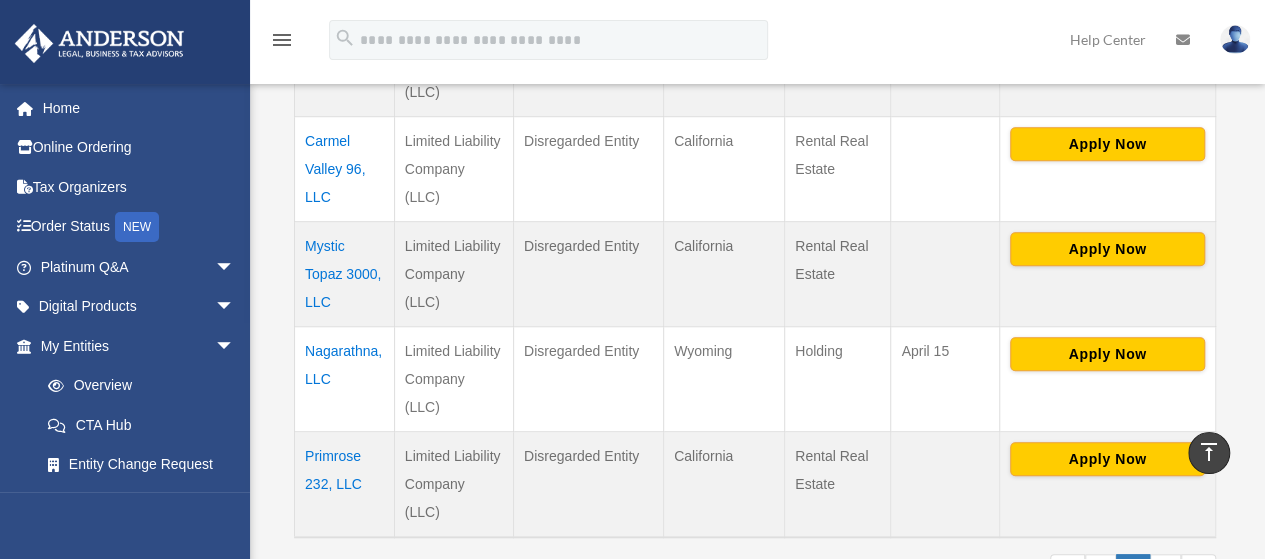 click on "Mystic Topaz 3000, LLC" at bounding box center [345, 273] 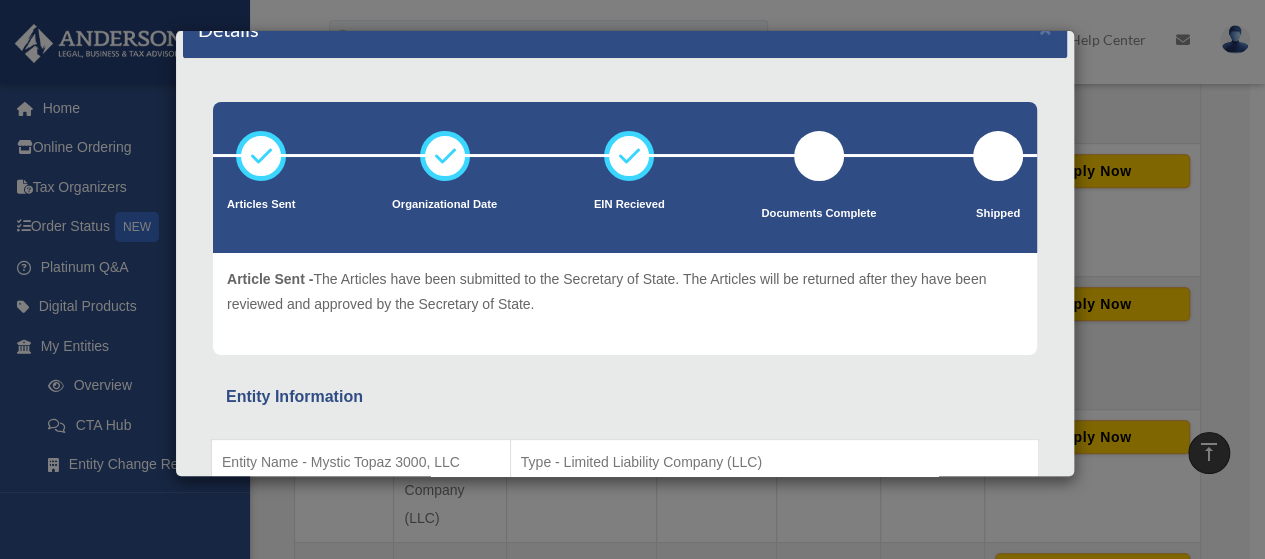 scroll, scrollTop: 0, scrollLeft: 0, axis: both 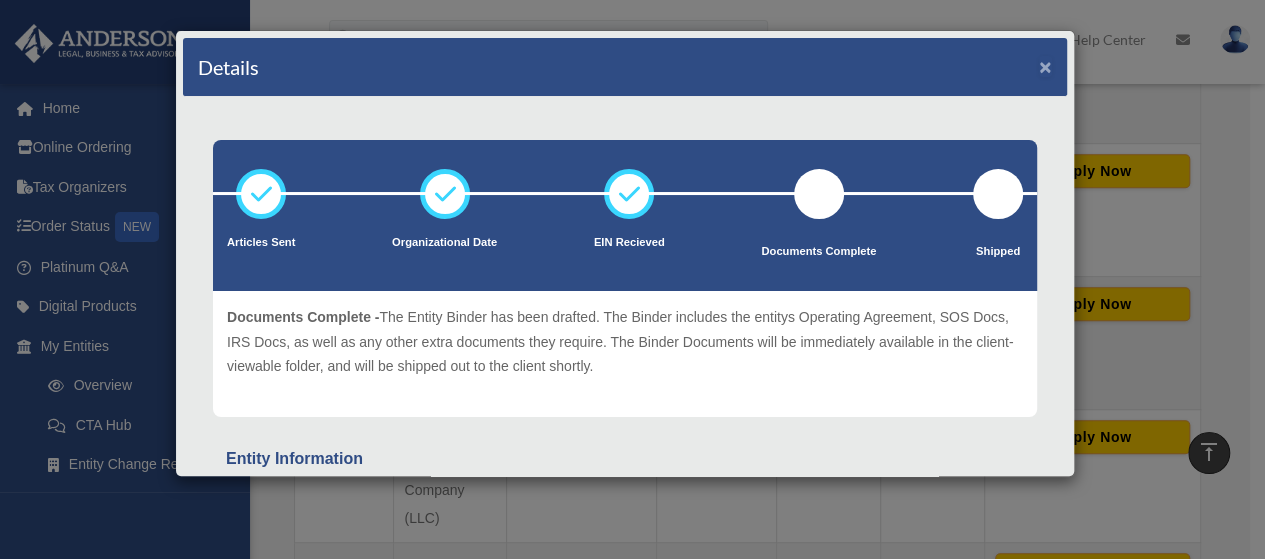 click on "×" at bounding box center (1045, 66) 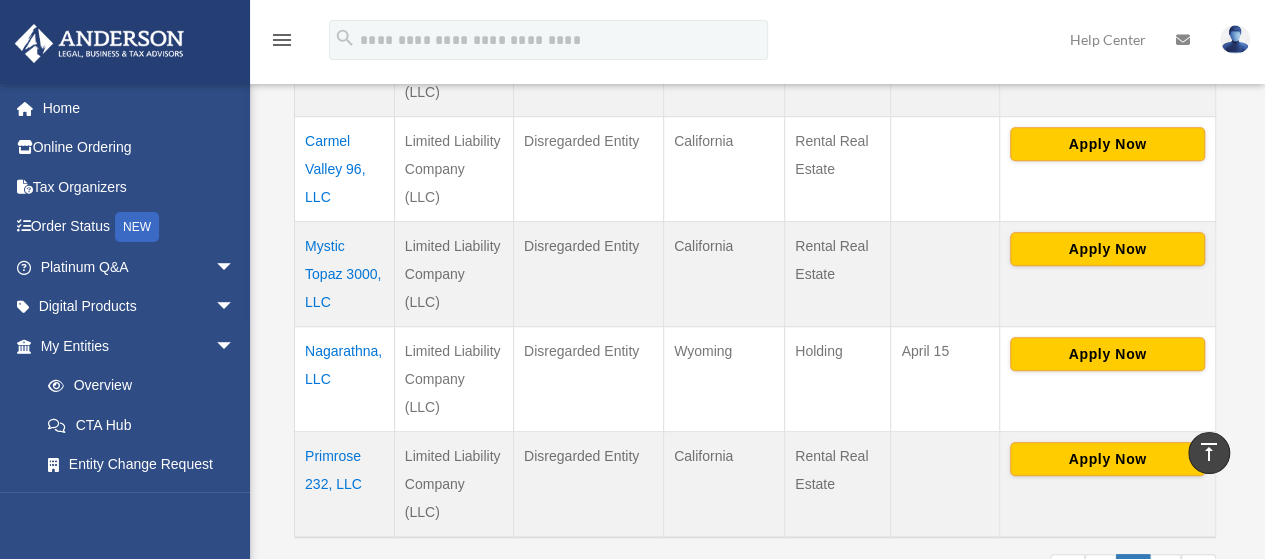 click on "Nagarathna, LLC" at bounding box center (345, 378) 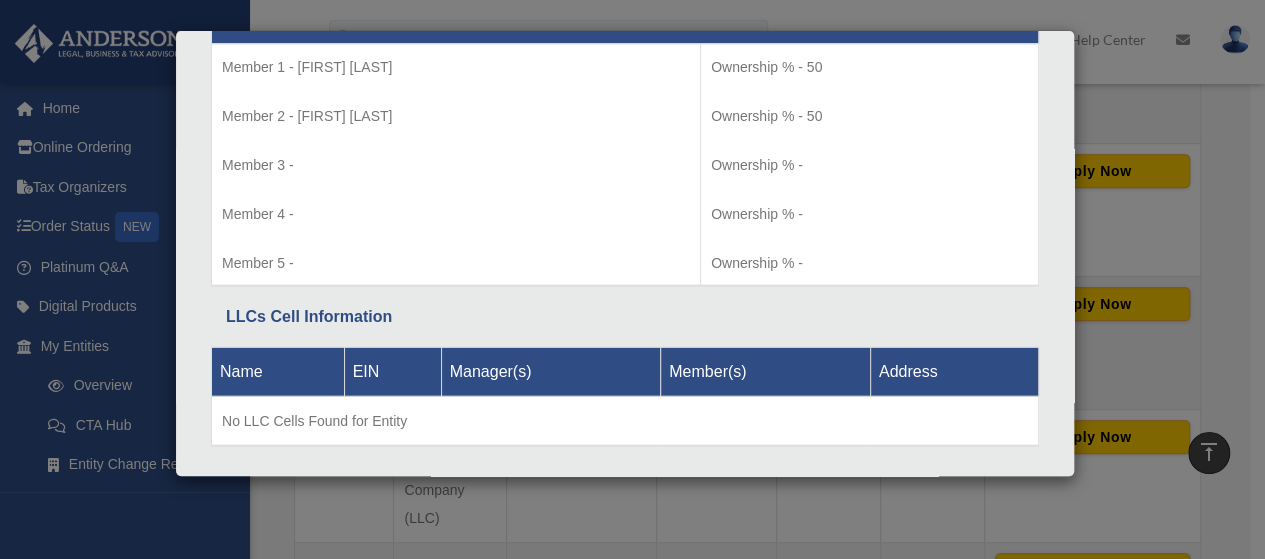 scroll, scrollTop: 2182, scrollLeft: 0, axis: vertical 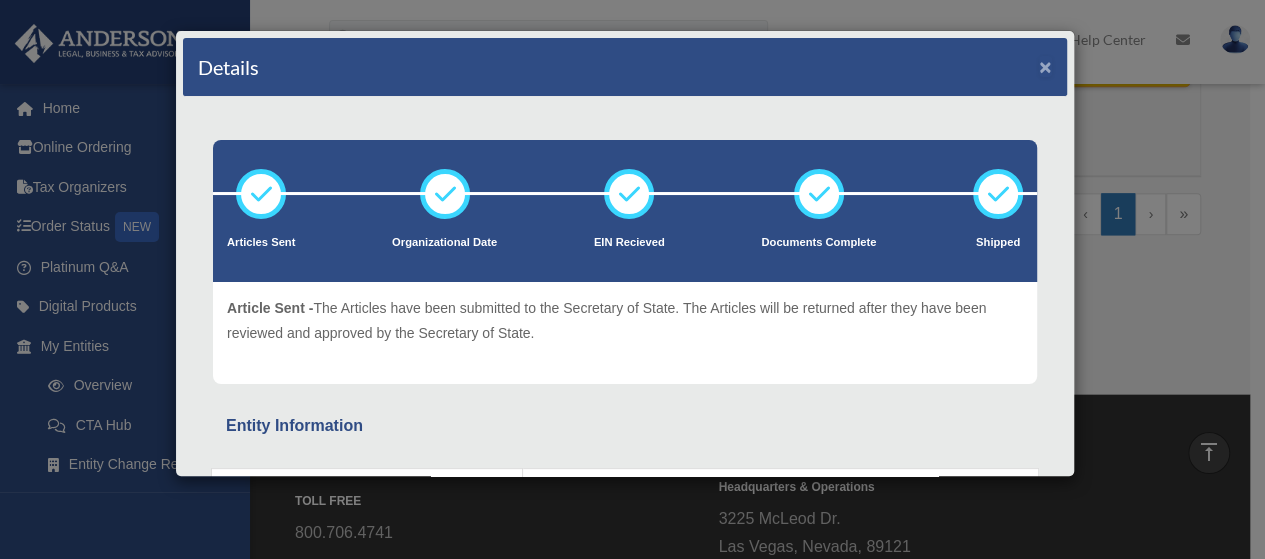 click on "×" at bounding box center (1045, 66) 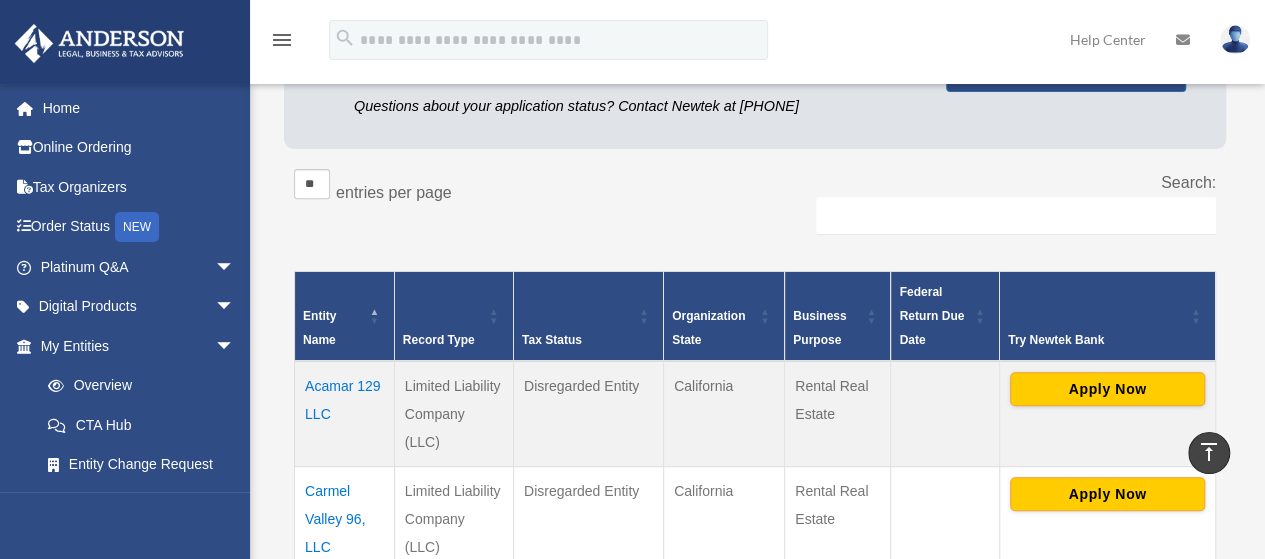 scroll, scrollTop: 0, scrollLeft: 0, axis: both 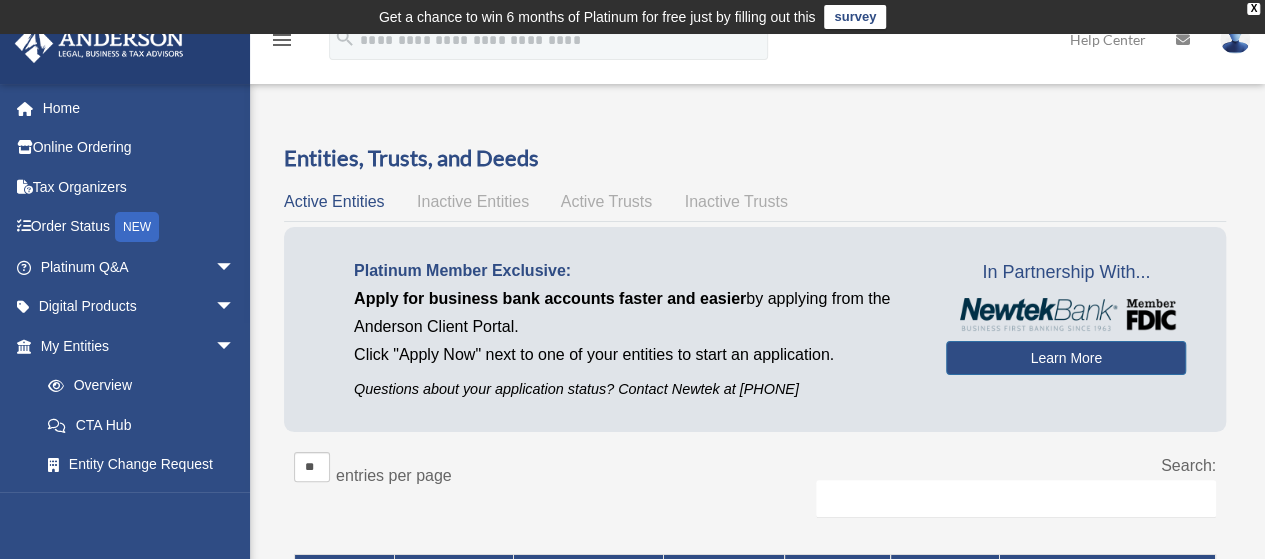 click on "survey" at bounding box center (855, 17) 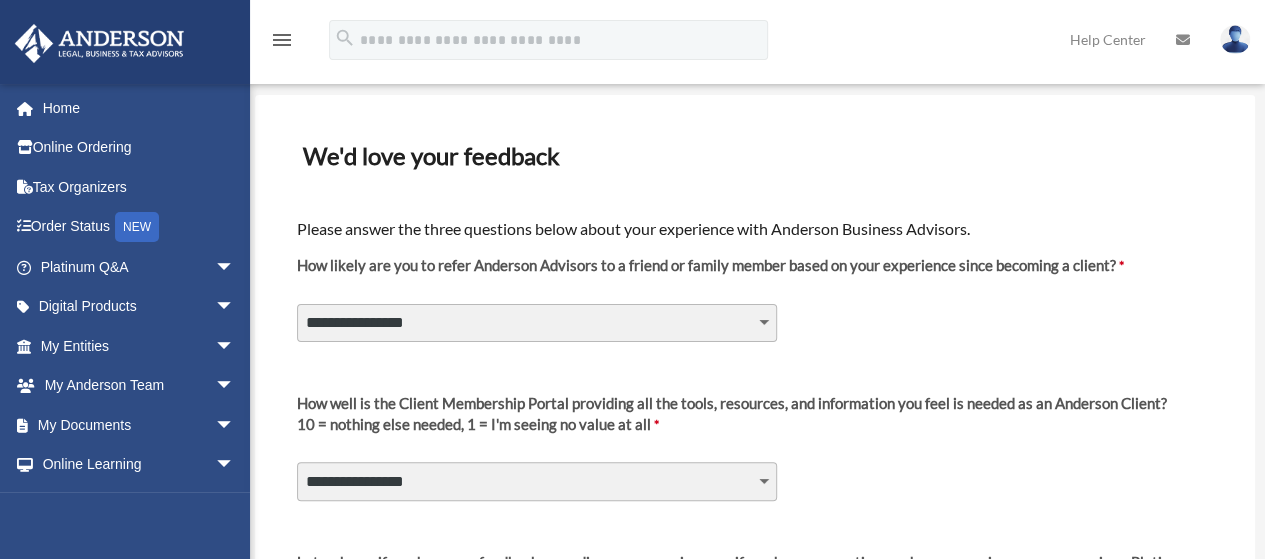 scroll, scrollTop: 100, scrollLeft: 0, axis: vertical 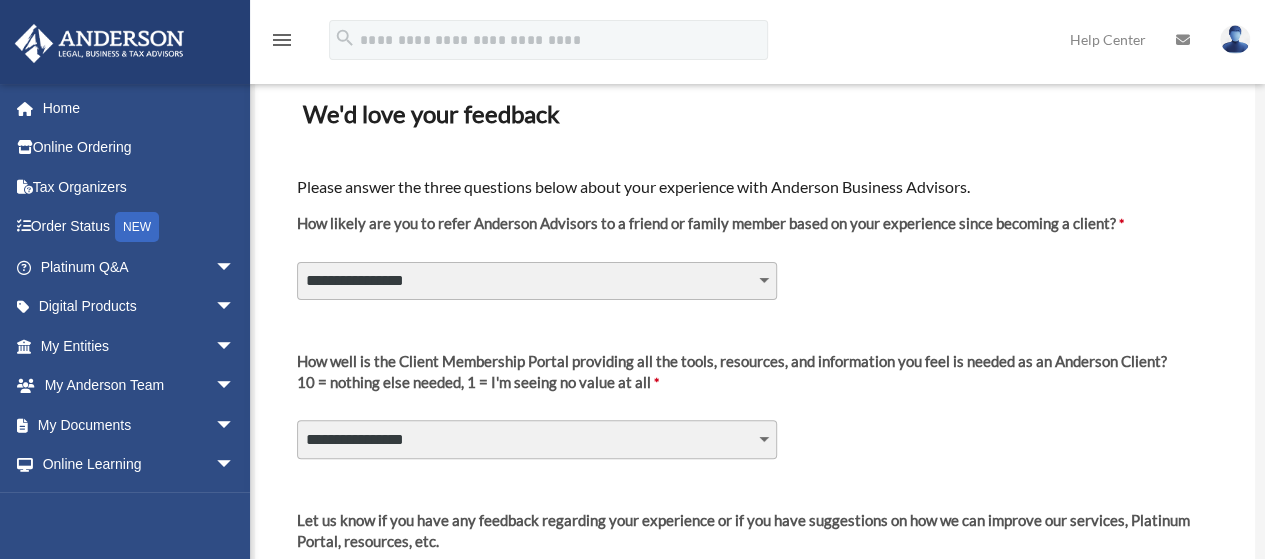 click on "**********" at bounding box center [537, 281] 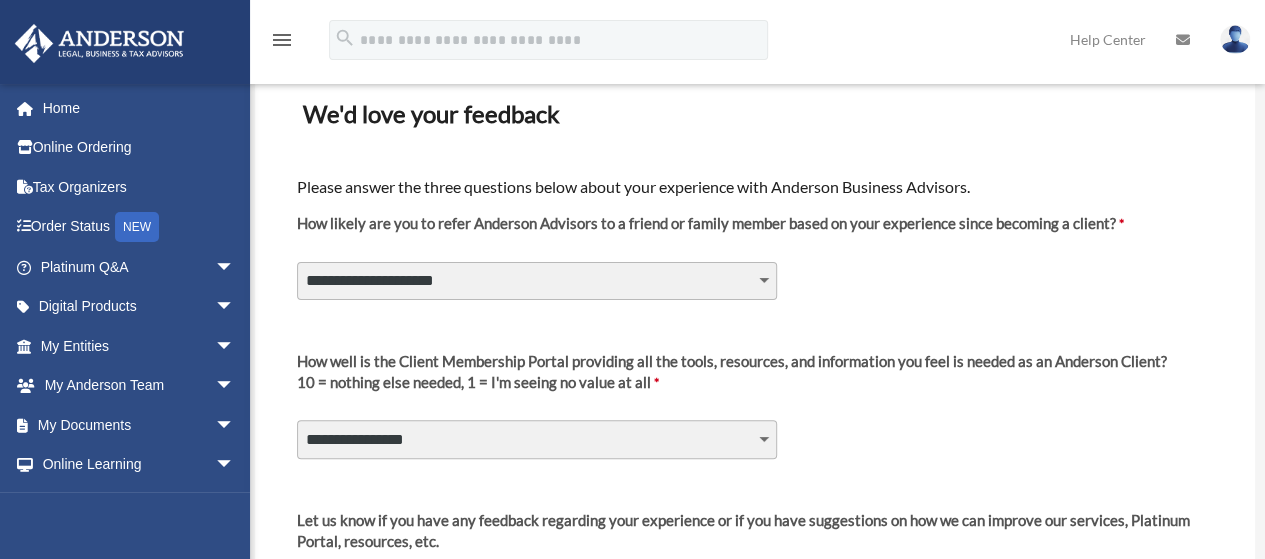 click on "**********" at bounding box center [537, 281] 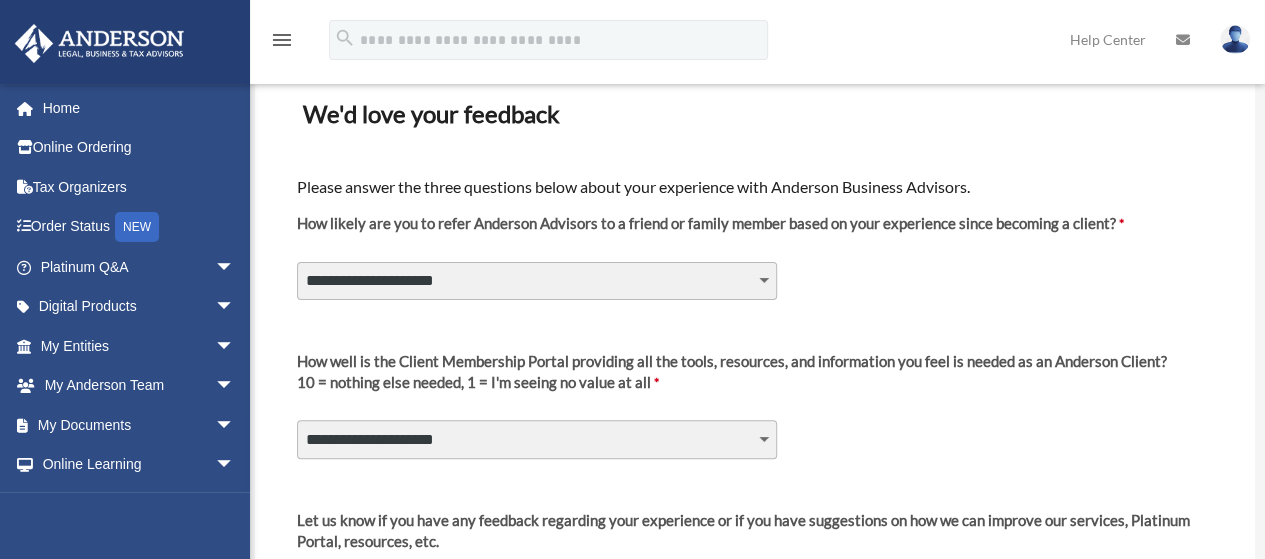 click on "**********" at bounding box center [537, 439] 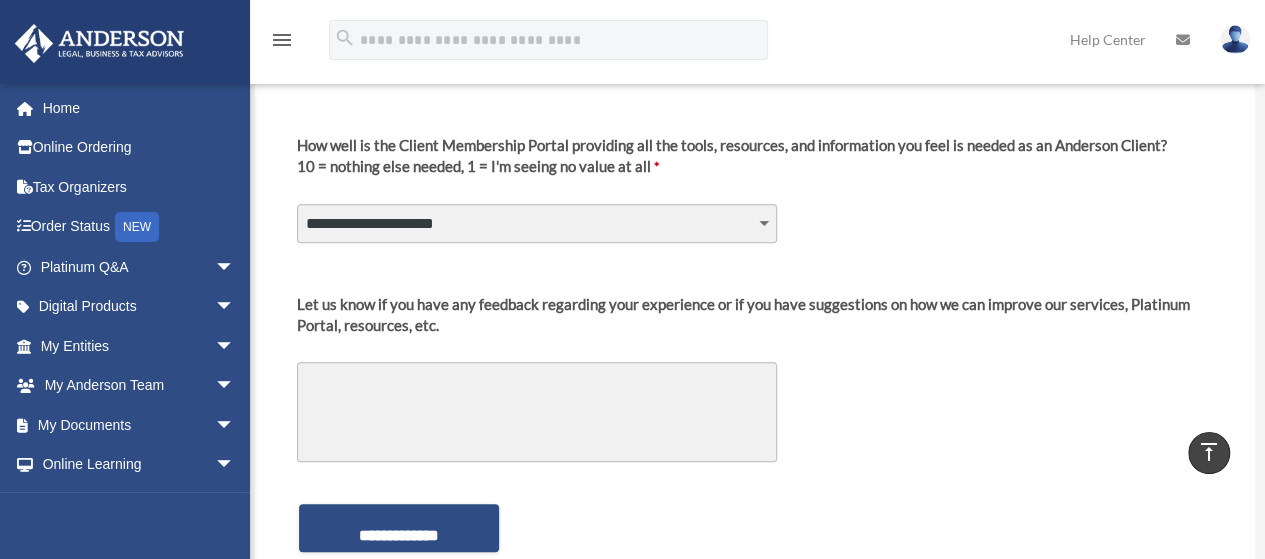 scroll, scrollTop: 300, scrollLeft: 0, axis: vertical 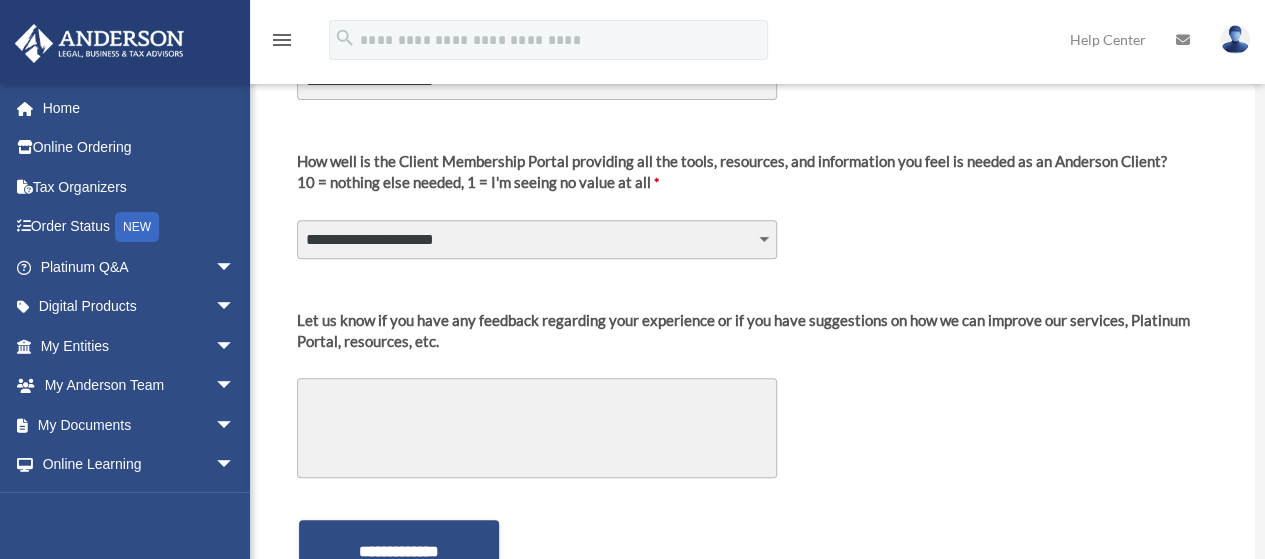click on "**********" at bounding box center [399, 544] 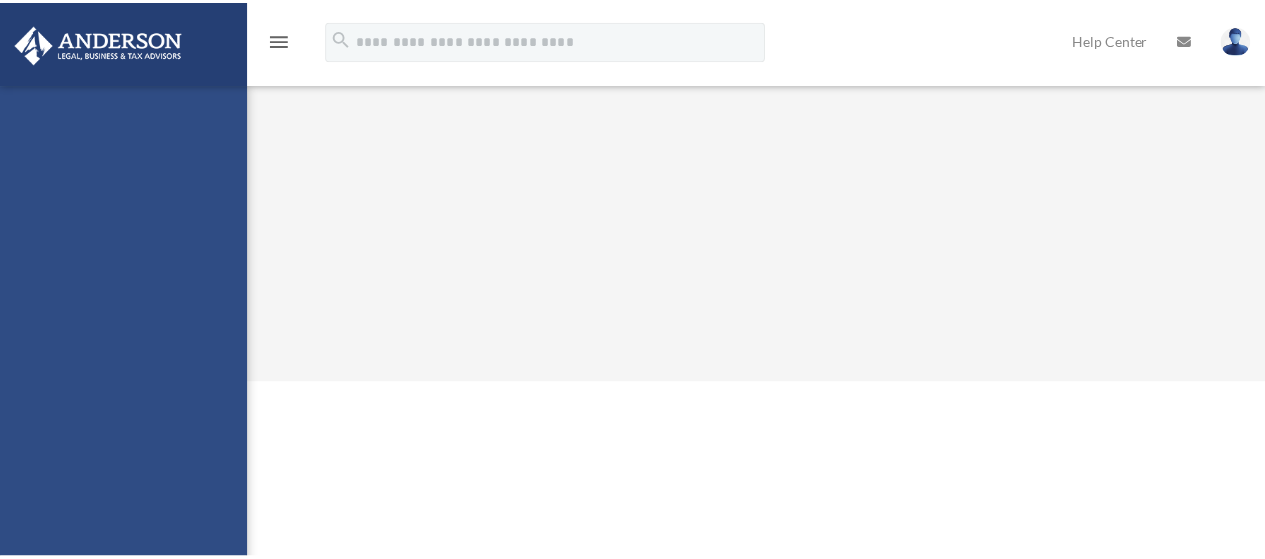 scroll, scrollTop: 0, scrollLeft: 0, axis: both 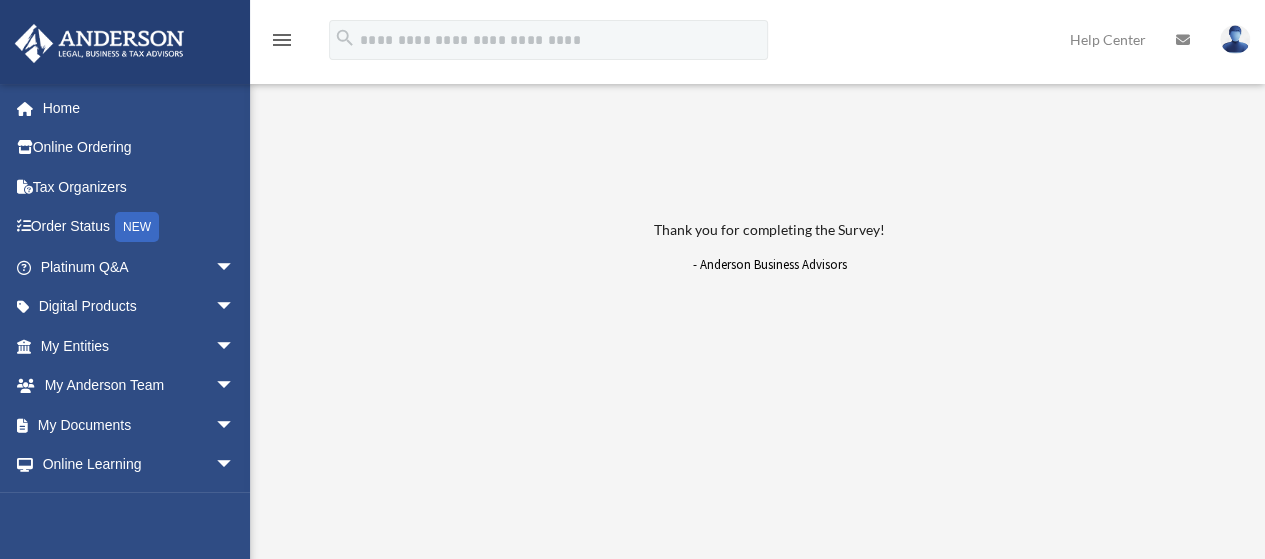 click on "arrow_drop_down" at bounding box center [235, 346] 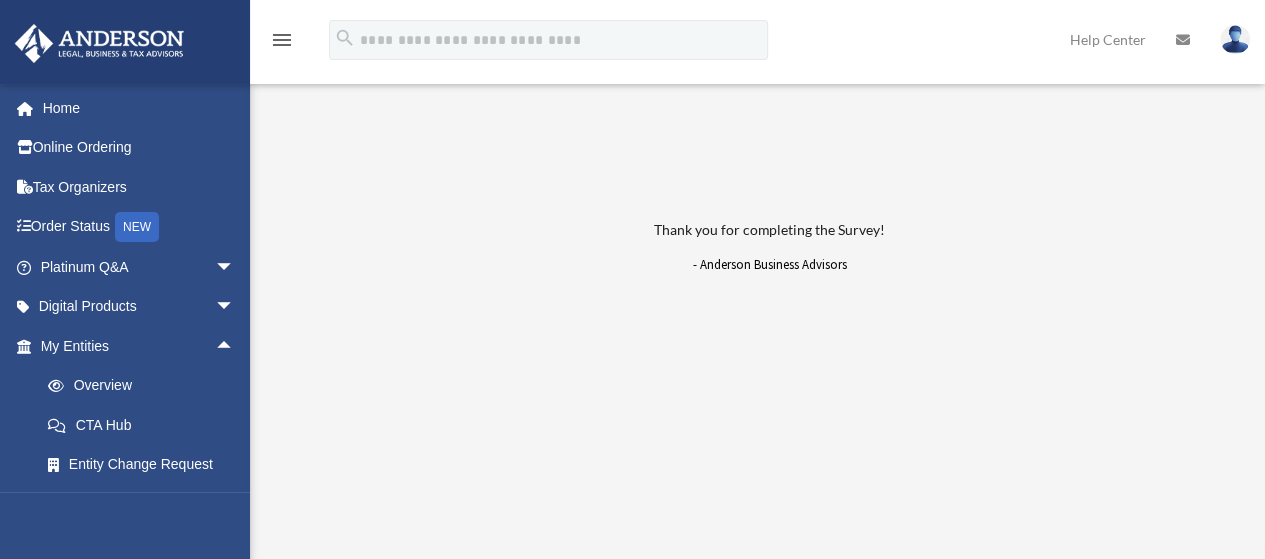 click on "Overview" at bounding box center [146, 386] 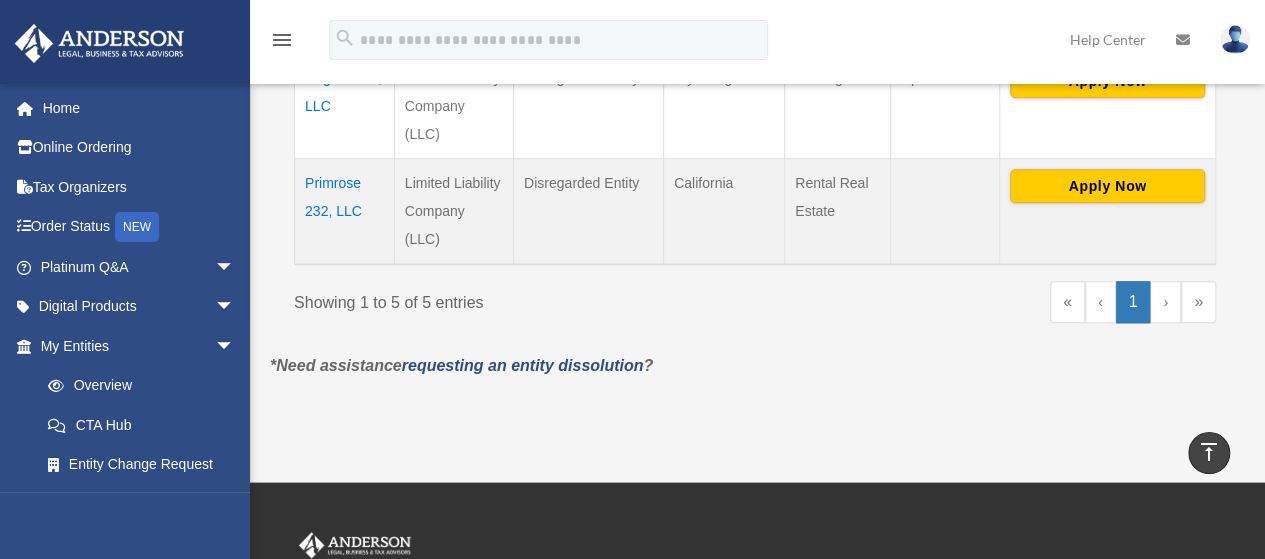 scroll, scrollTop: 700, scrollLeft: 0, axis: vertical 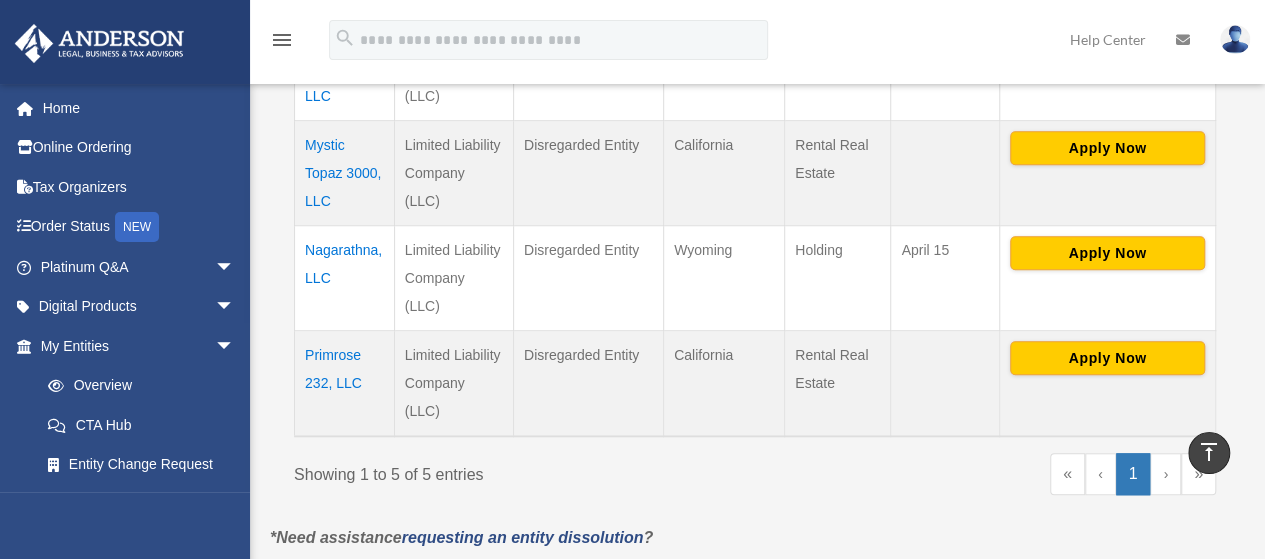 click on "Mystic Topaz 3000, LLC" at bounding box center [345, 172] 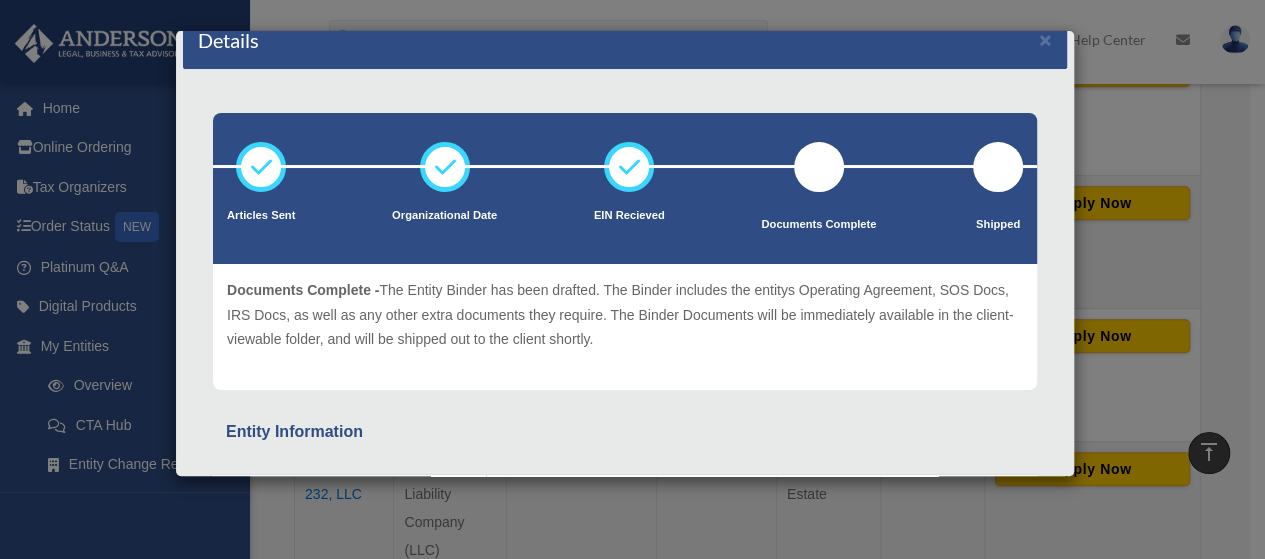 scroll, scrollTop: 0, scrollLeft: 0, axis: both 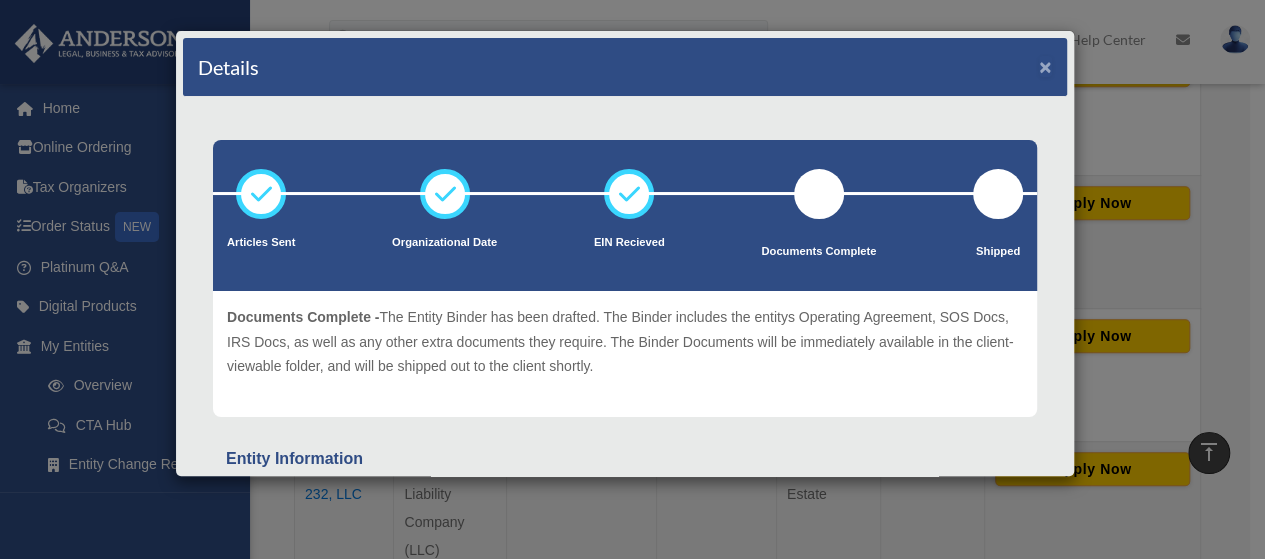 click on "×" at bounding box center [1045, 66] 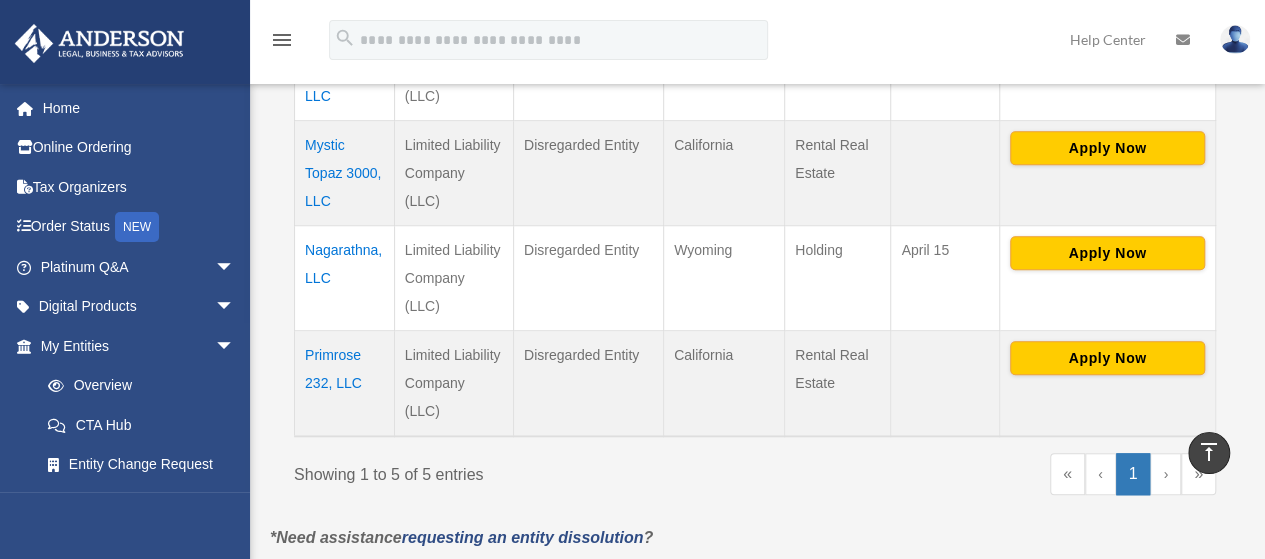 click on "Nagarathna, LLC" at bounding box center (345, 277) 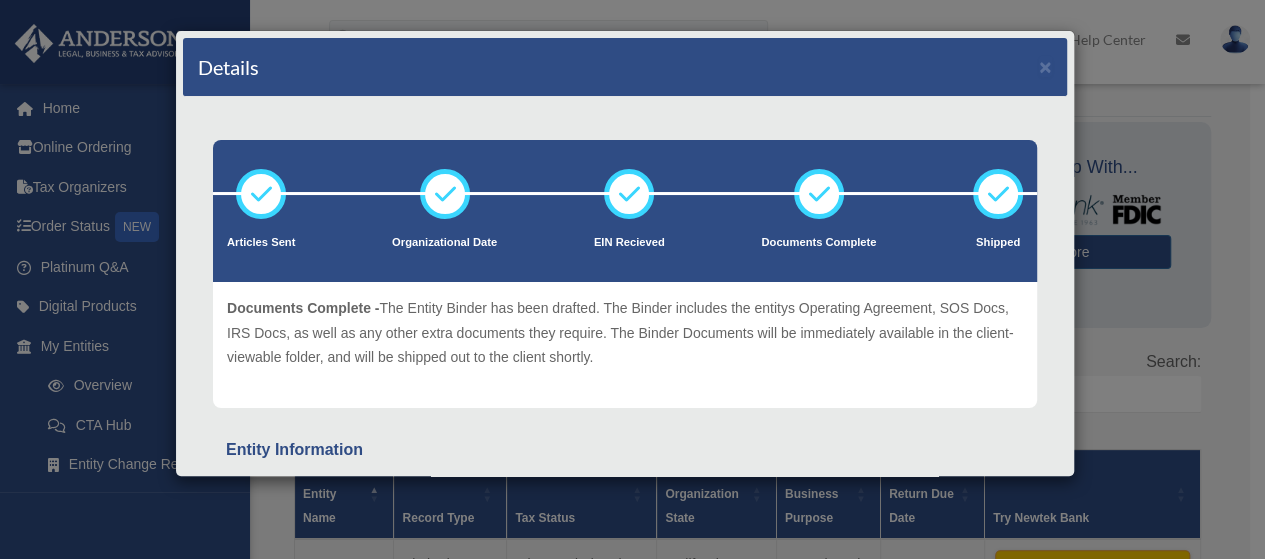 scroll, scrollTop: 0, scrollLeft: 0, axis: both 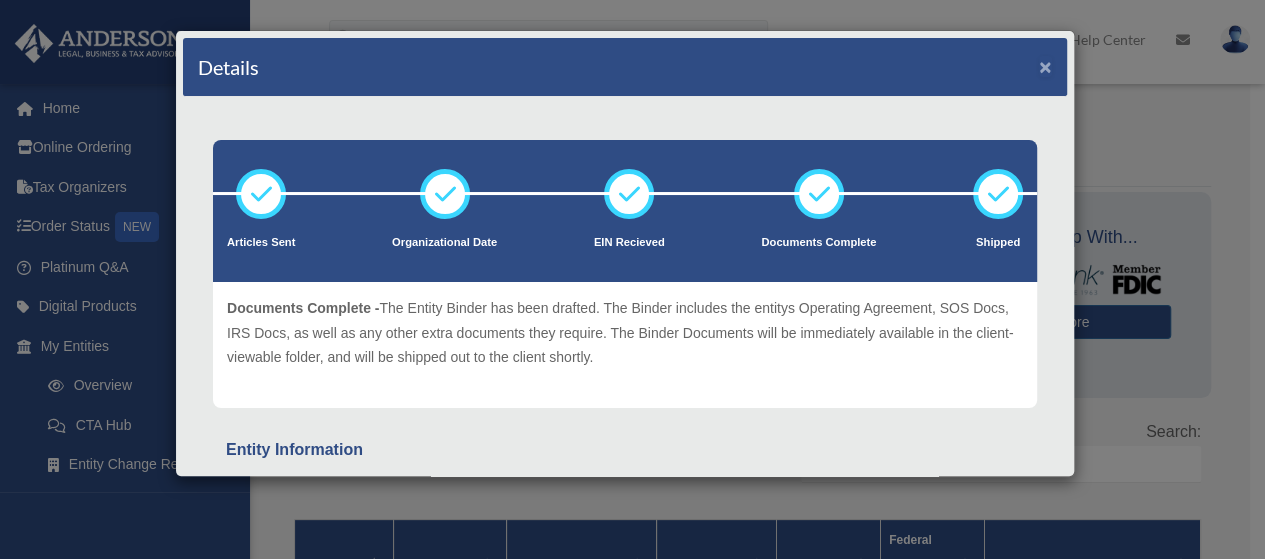 click on "×" at bounding box center (1045, 66) 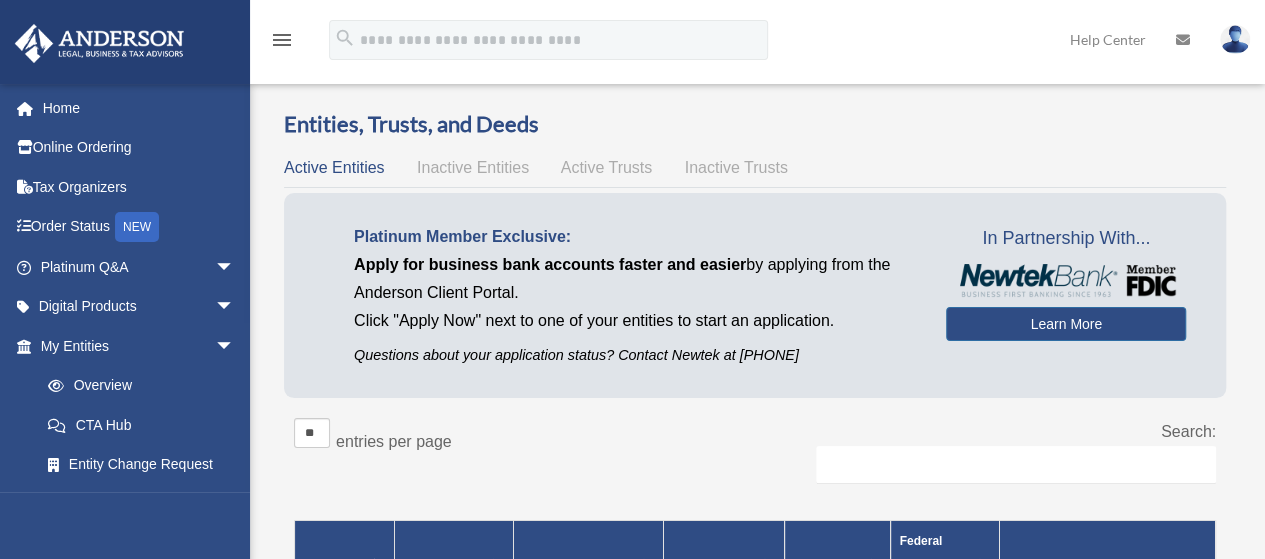 click on "Order Status  NEW" at bounding box center [139, 227] 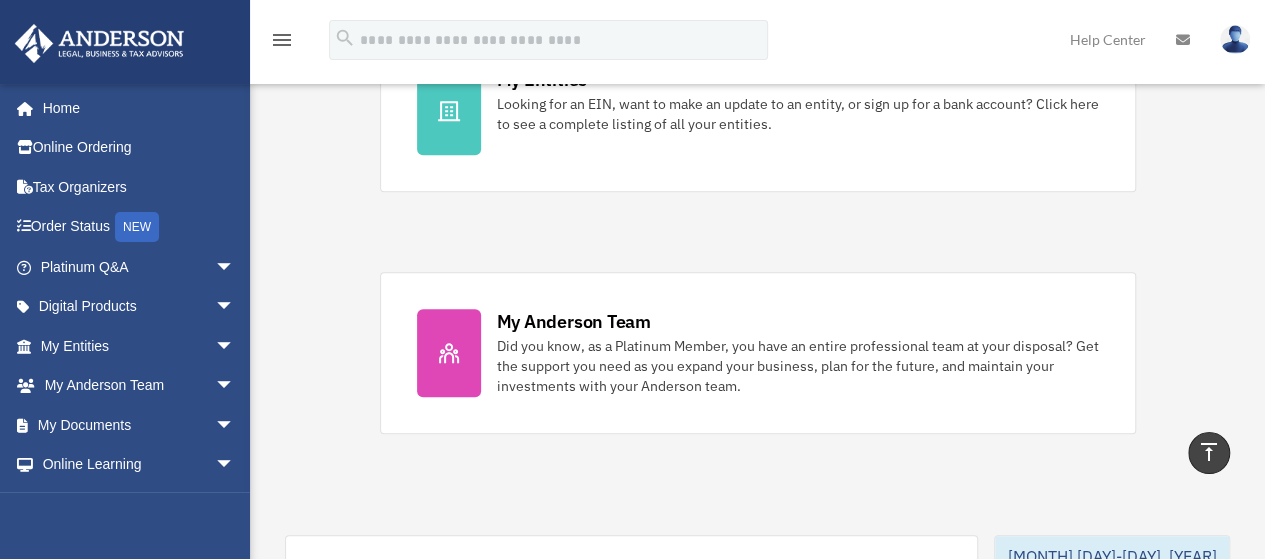 scroll, scrollTop: 0, scrollLeft: 0, axis: both 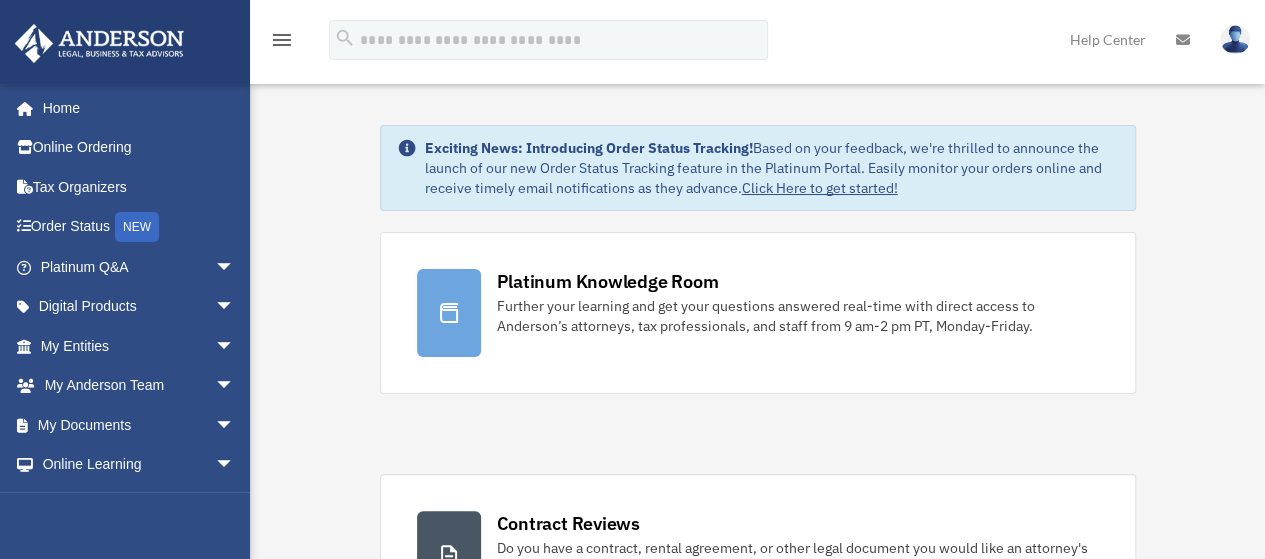 click on "arrow_drop_down" at bounding box center [235, 307] 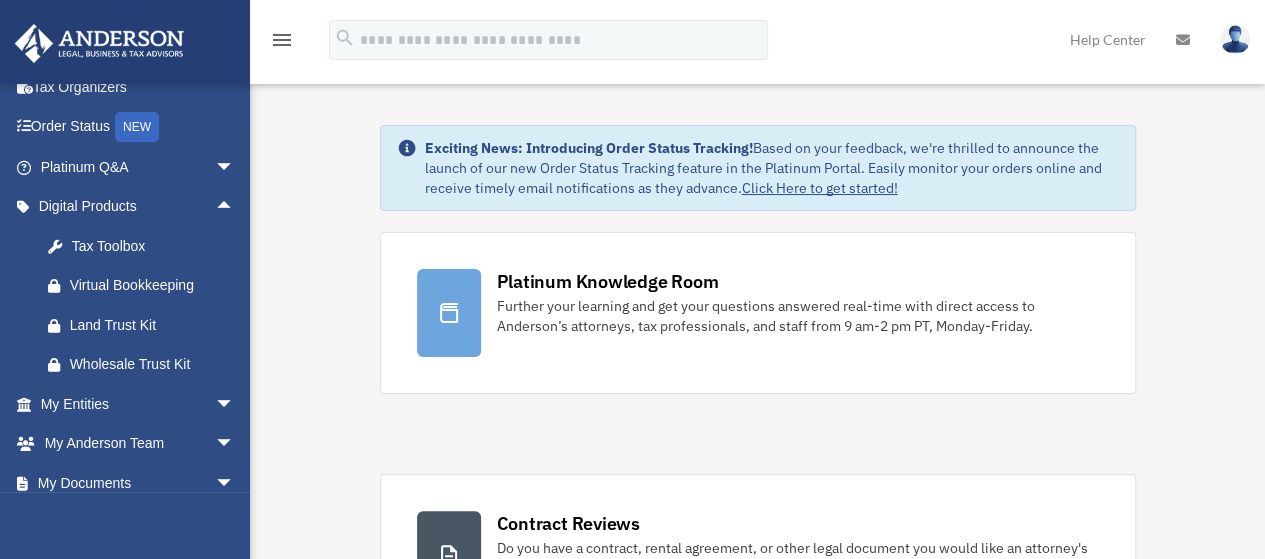 scroll, scrollTop: 233, scrollLeft: 0, axis: vertical 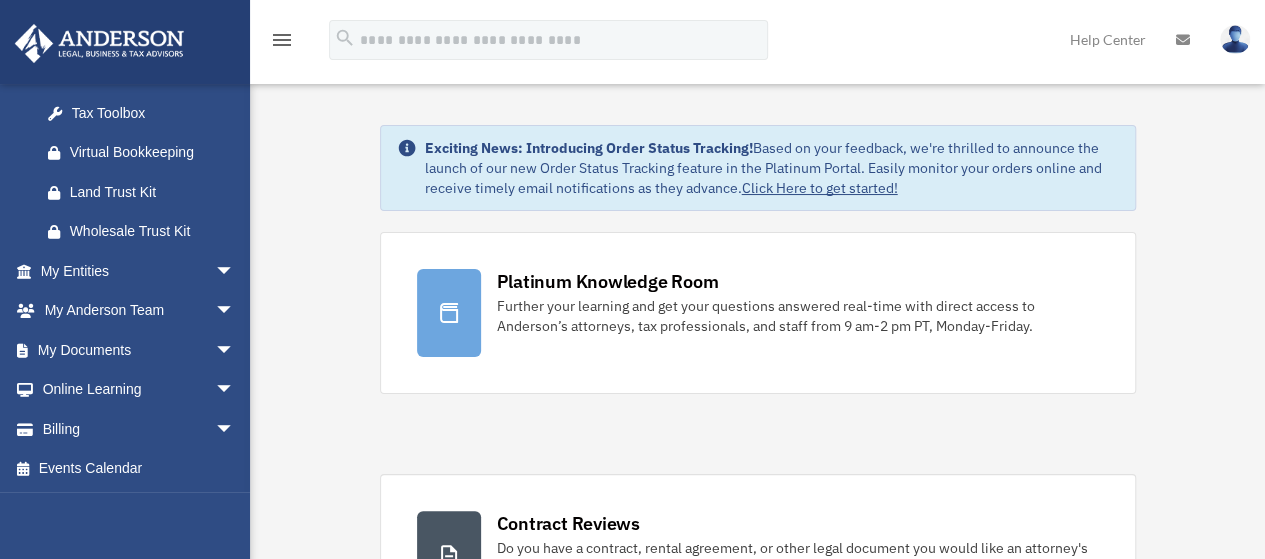 click on "Wholesale Trust Kit" at bounding box center [146, 232] 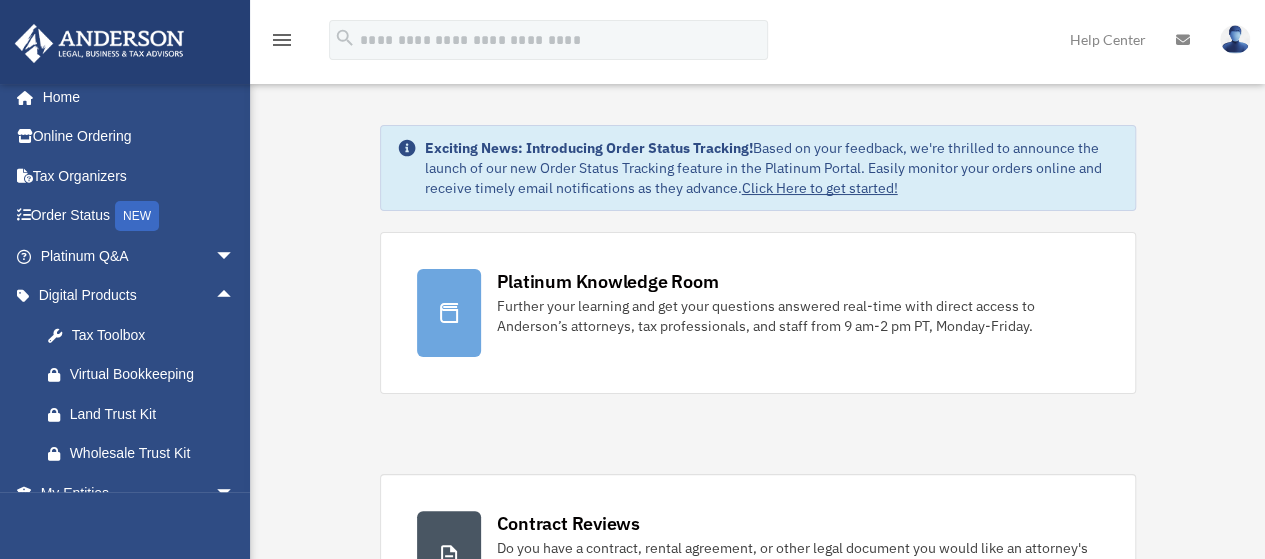 scroll, scrollTop: 0, scrollLeft: 0, axis: both 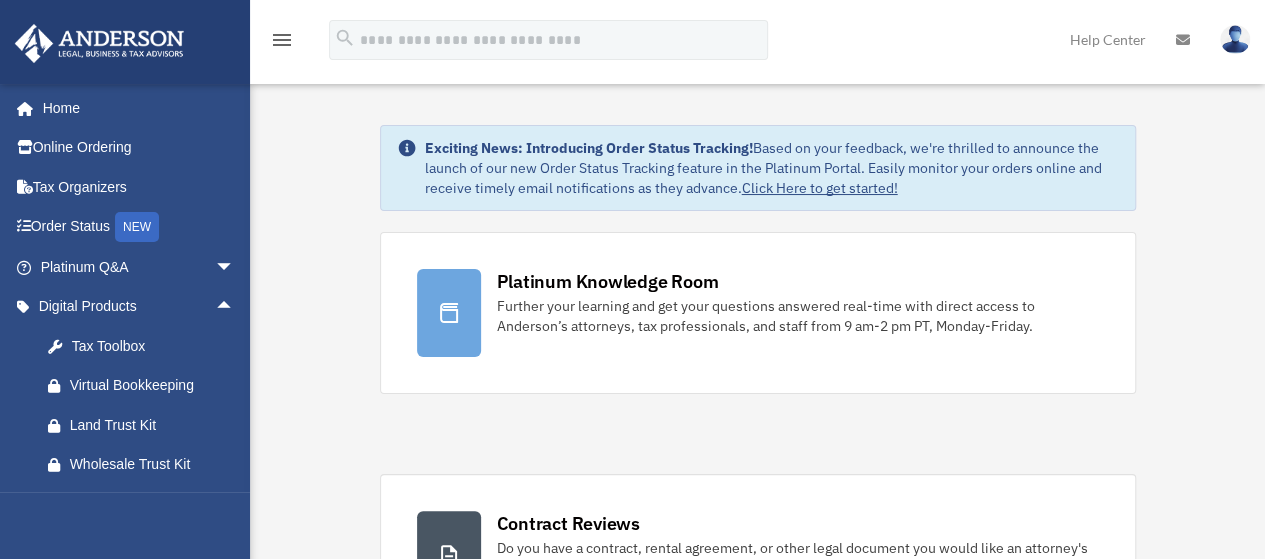 click on "Home" at bounding box center (134, 108) 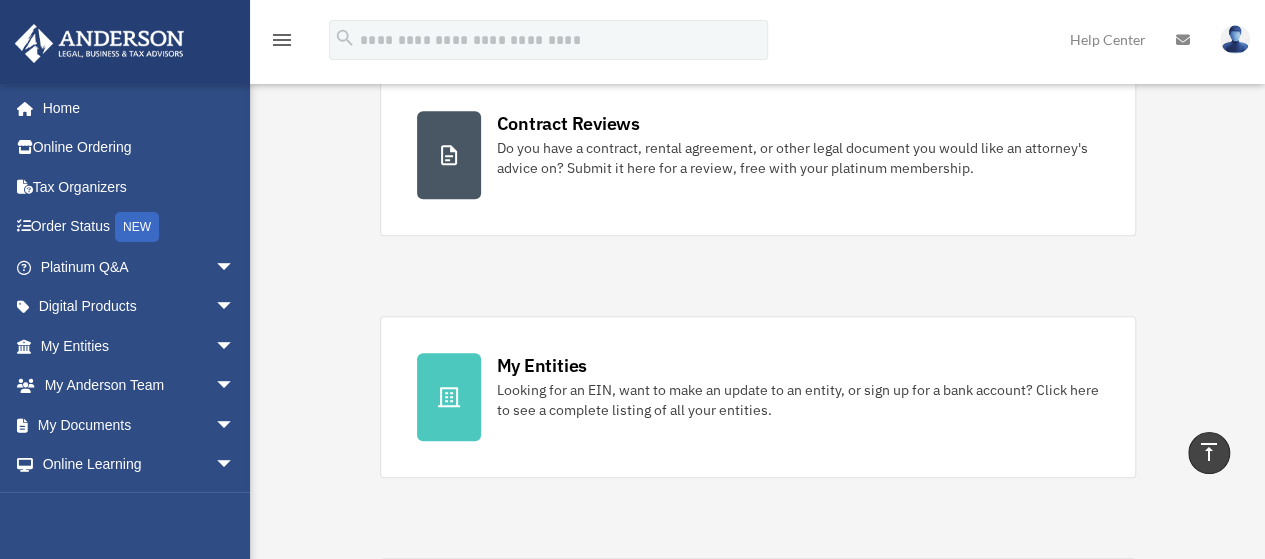 scroll, scrollTop: 0, scrollLeft: 0, axis: both 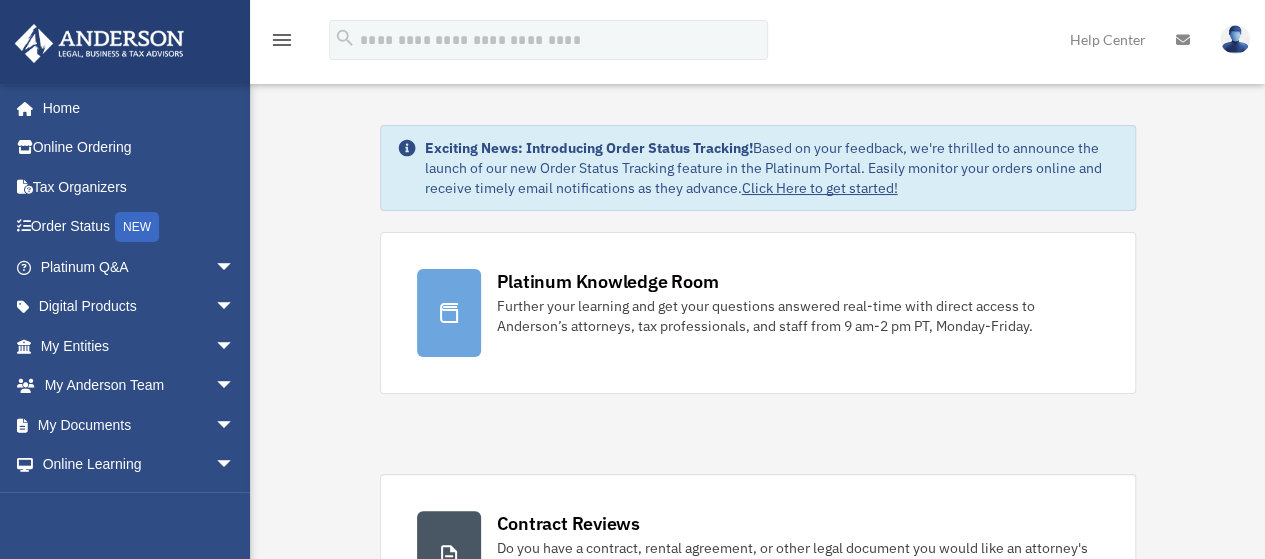 click on "Online Ordering" at bounding box center [139, 148] 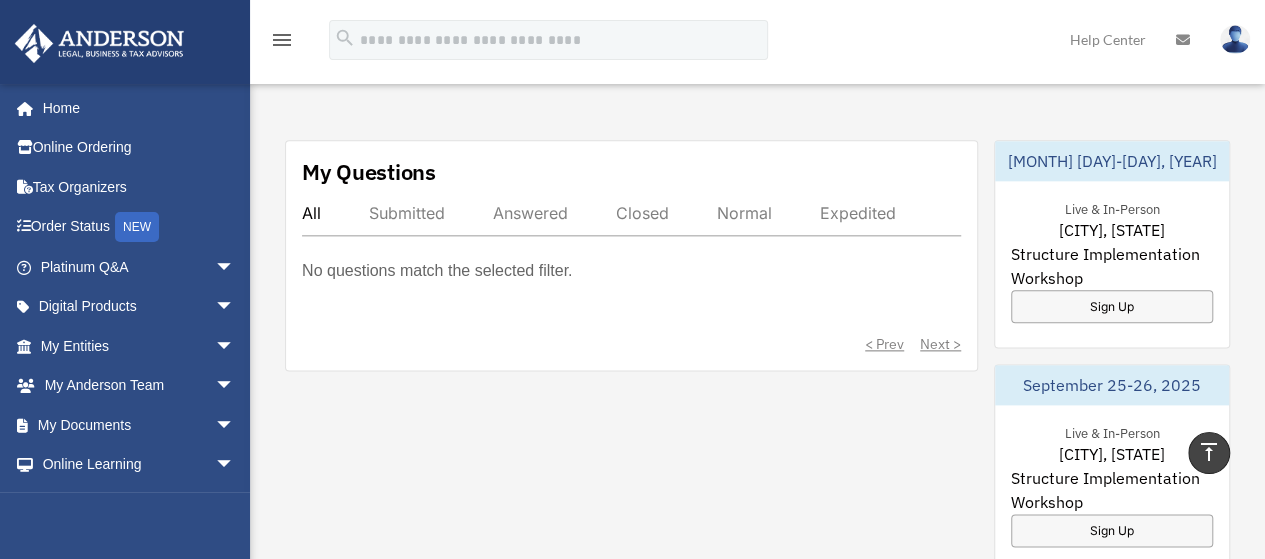 scroll, scrollTop: 1100, scrollLeft: 0, axis: vertical 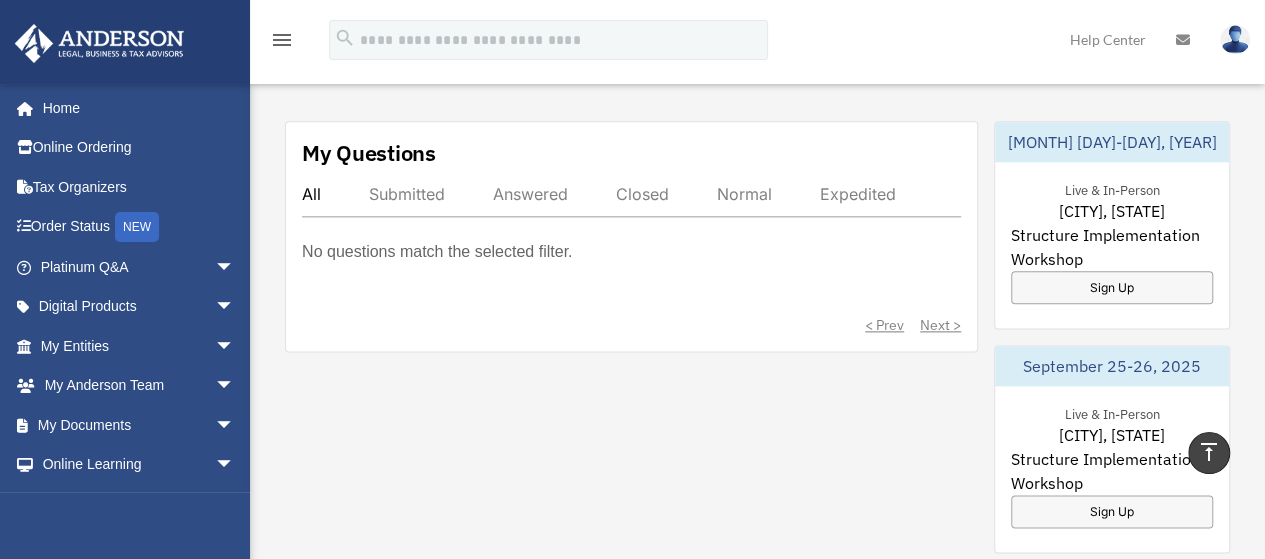 click on "Home" at bounding box center [134, 108] 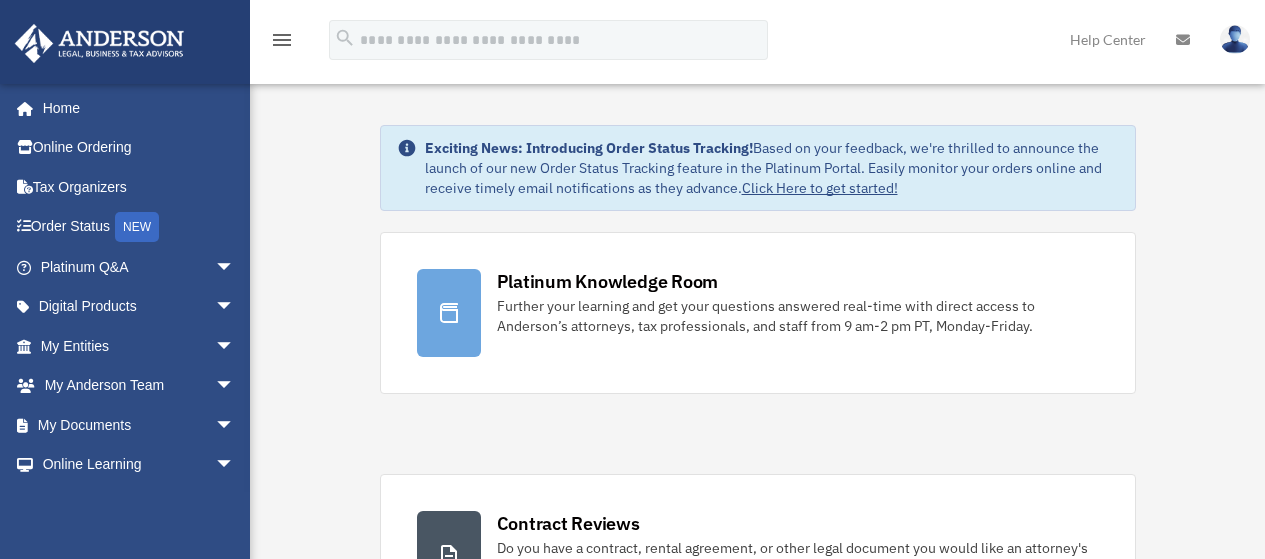 scroll, scrollTop: 0, scrollLeft: 0, axis: both 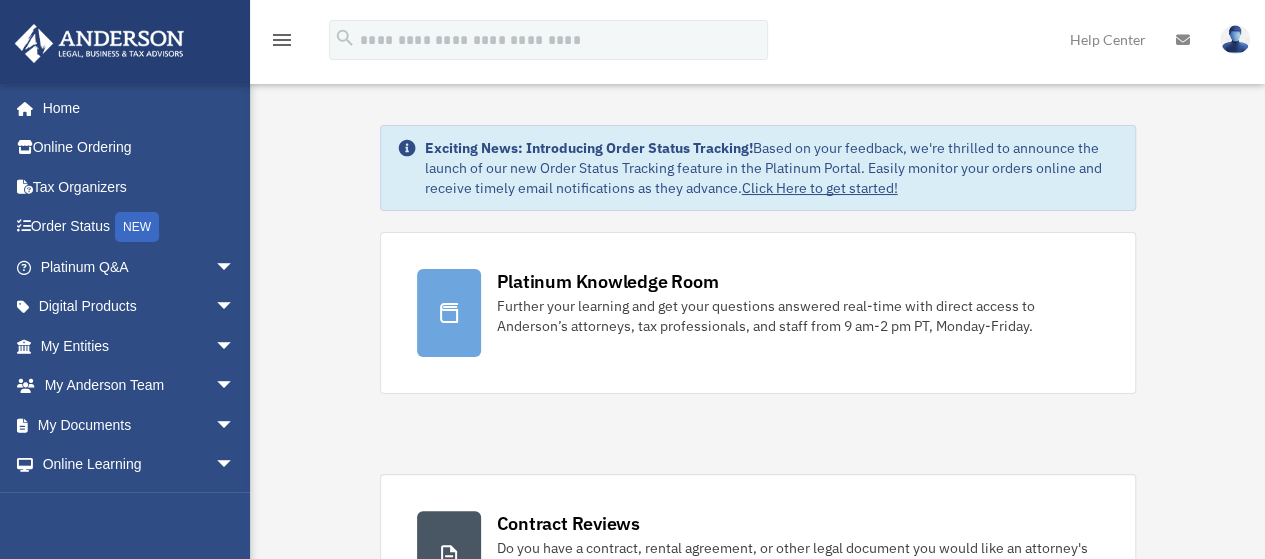click on "arrow_drop_down" at bounding box center [235, 425] 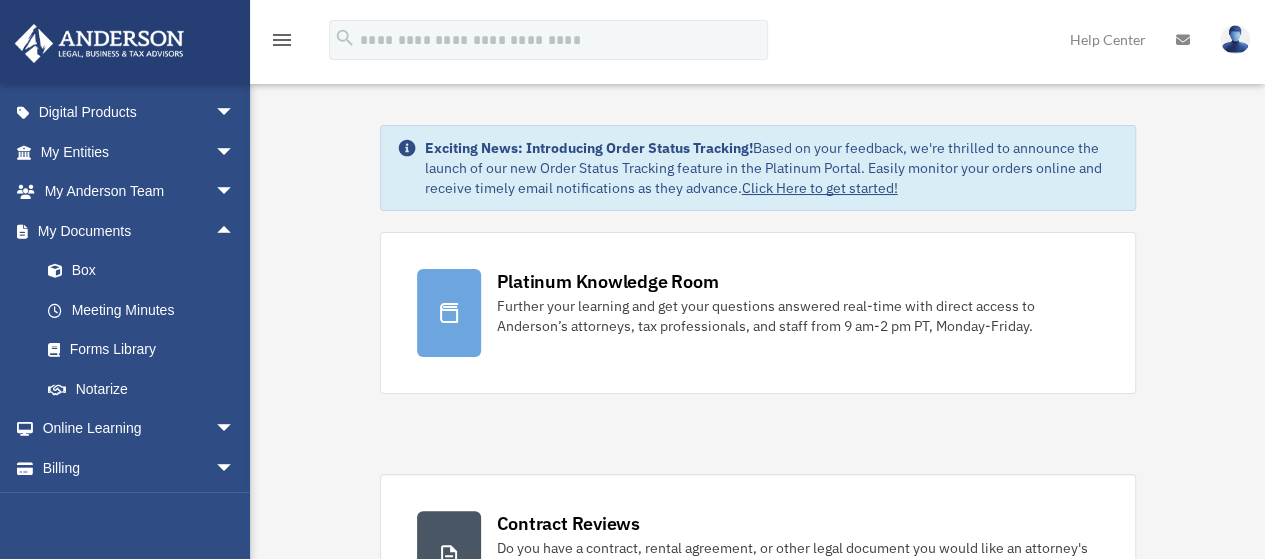 scroll, scrollTop: 200, scrollLeft: 0, axis: vertical 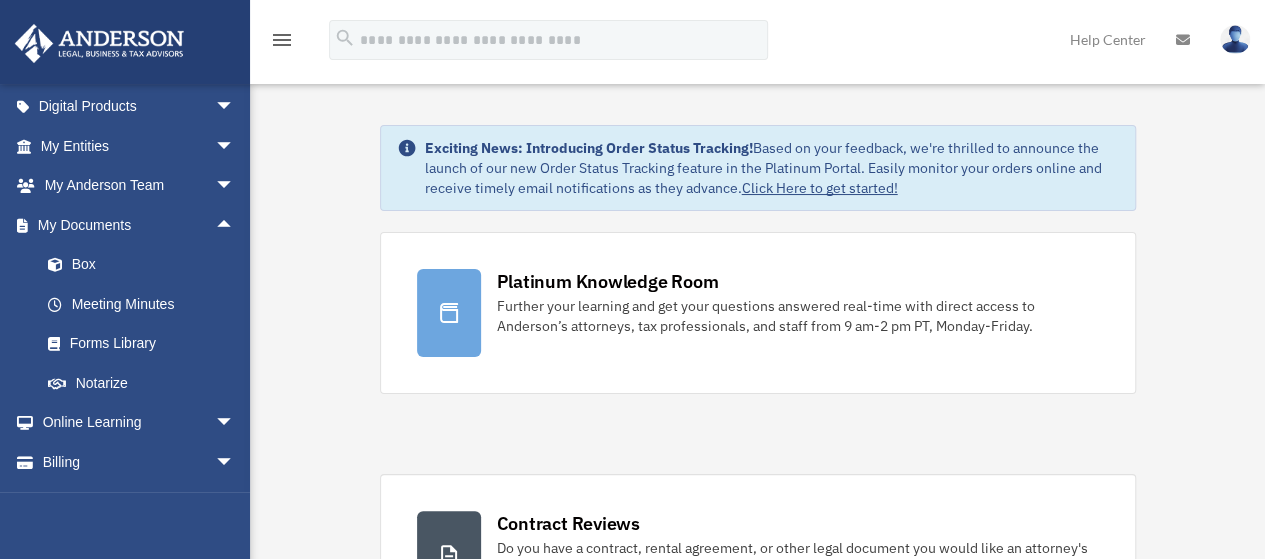 click on "Box" at bounding box center (146, 265) 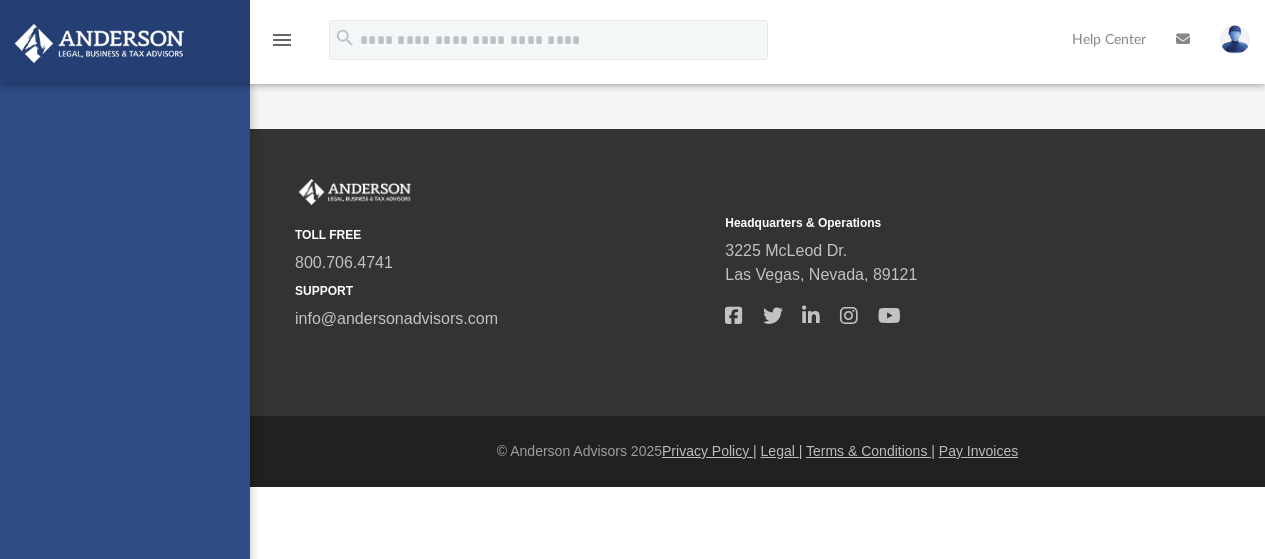 scroll, scrollTop: 0, scrollLeft: 0, axis: both 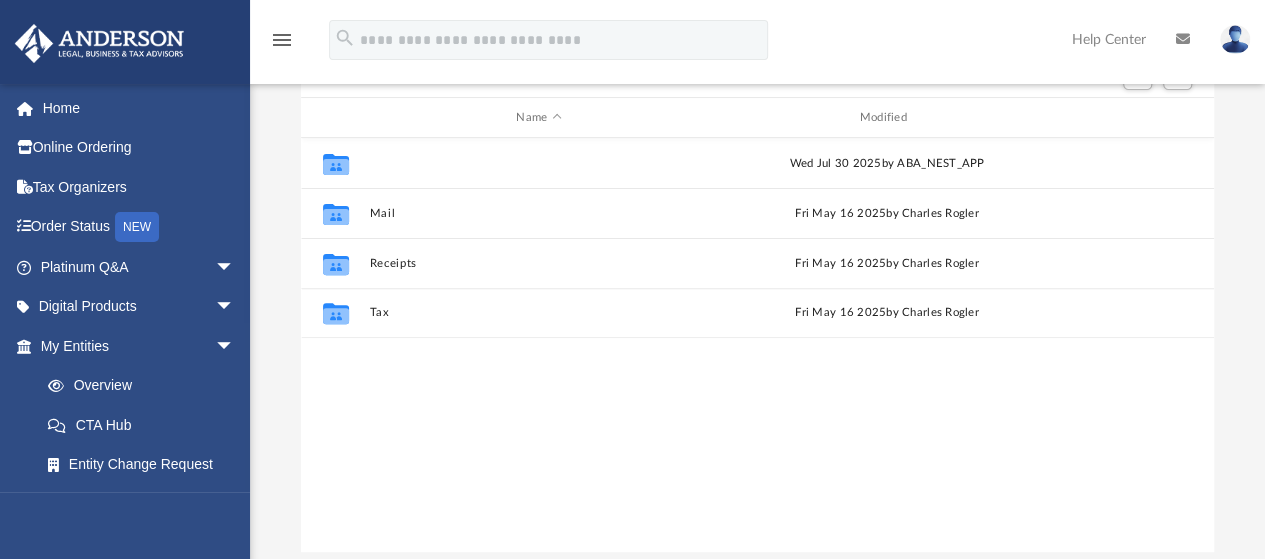 click on "Law" at bounding box center (538, 163) 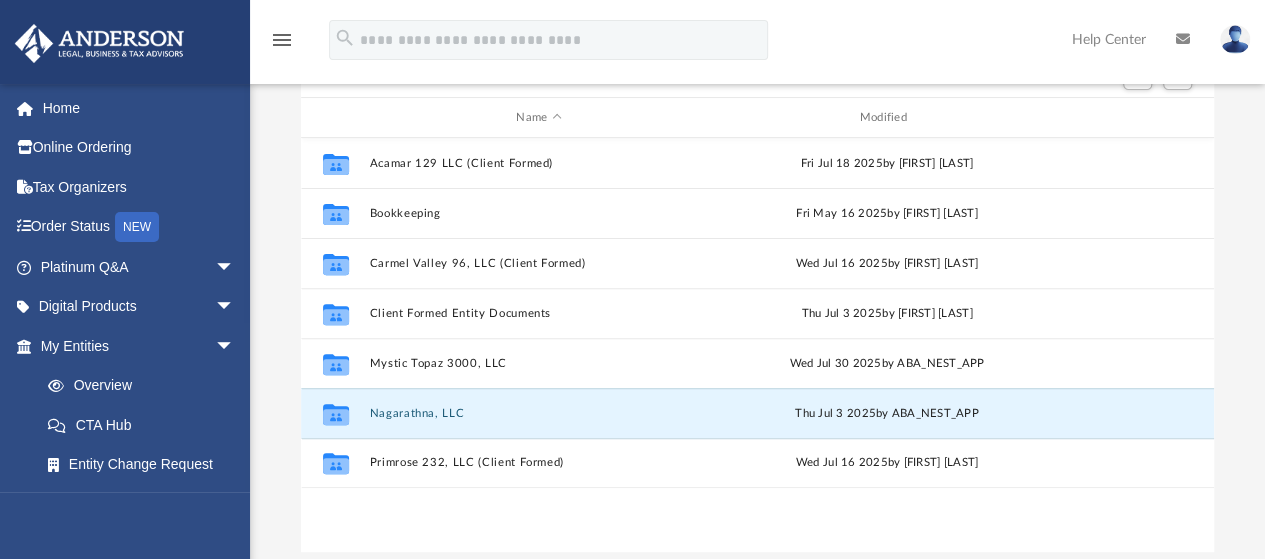 click on "Nagarathna, LLC" at bounding box center (538, 413) 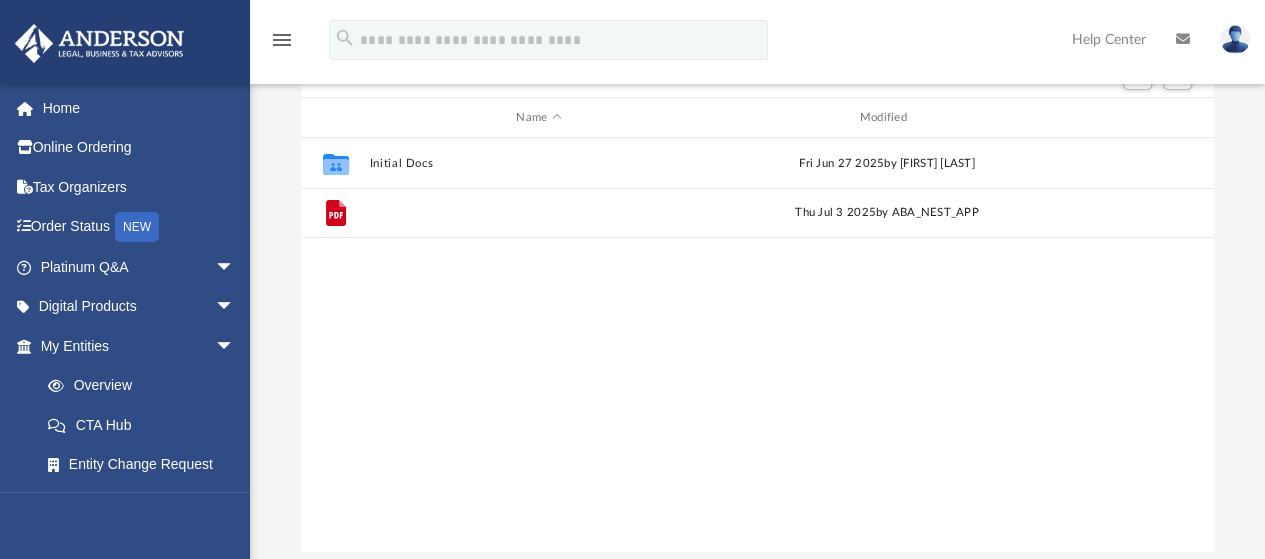 click on "[DATE] - Nagarathna, LLC - EIN Letter from IRS.pdf" at bounding box center (538, 213) 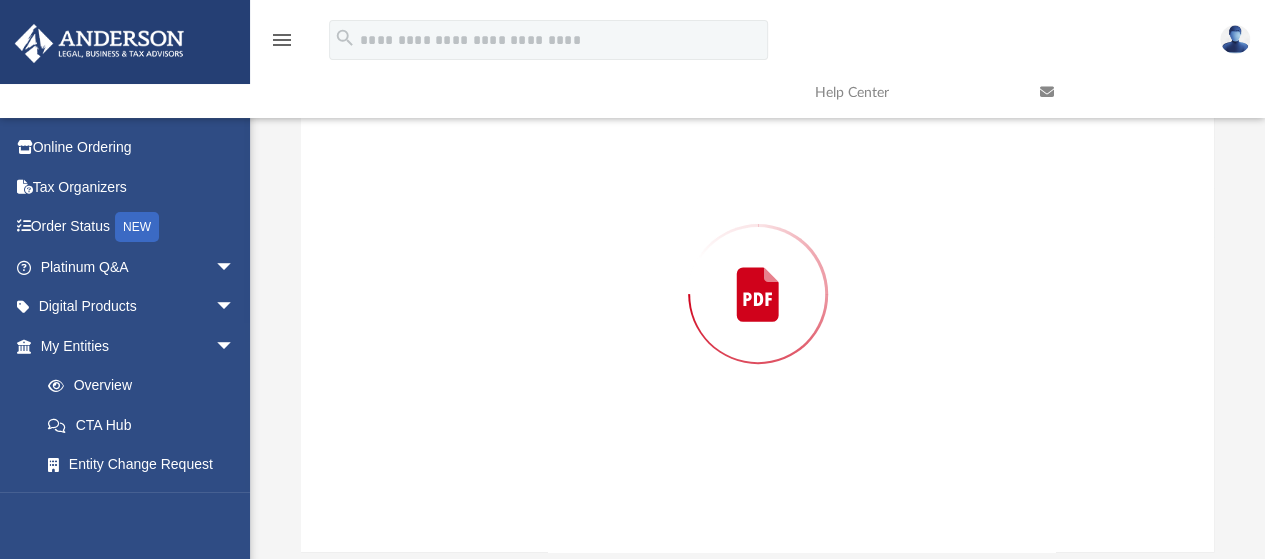 scroll, scrollTop: 193, scrollLeft: 0, axis: vertical 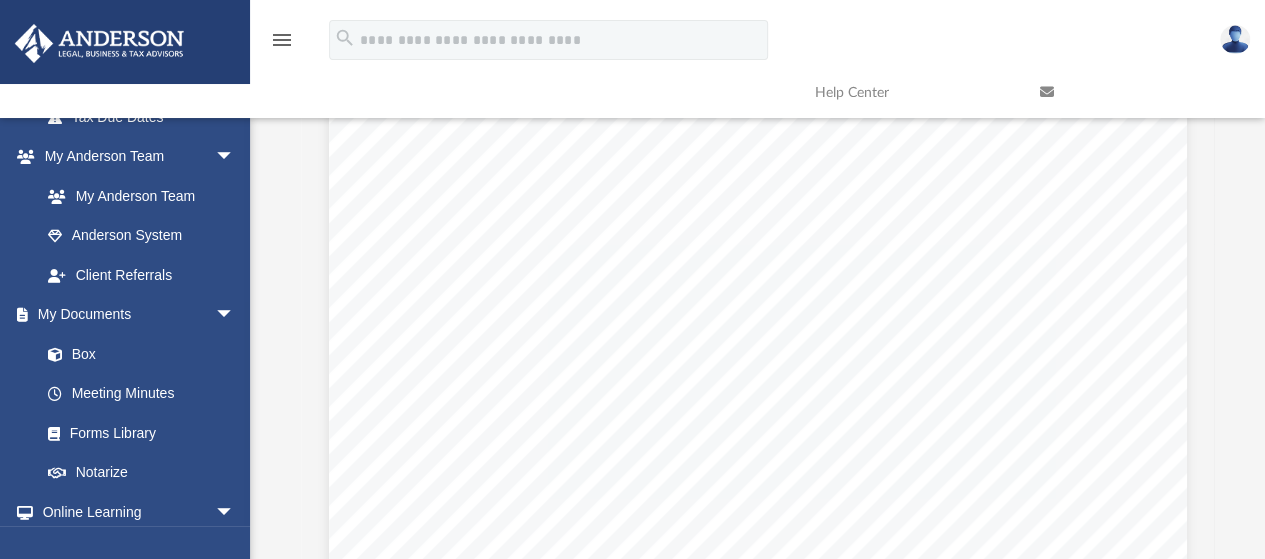 click on "Box" at bounding box center (136, 354) 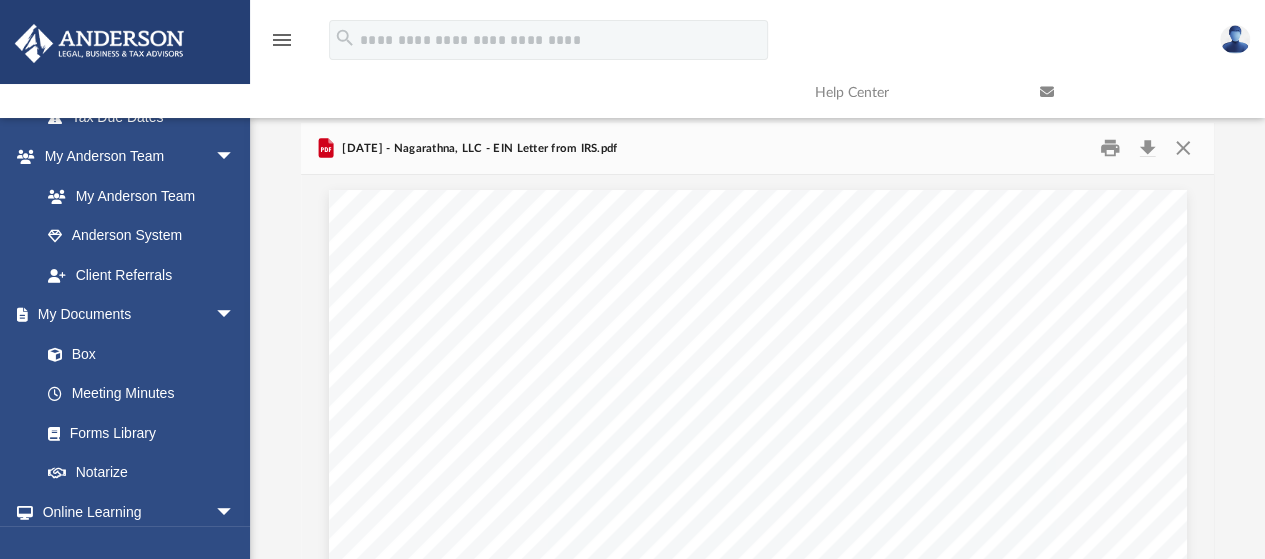 scroll, scrollTop: 0, scrollLeft: 0, axis: both 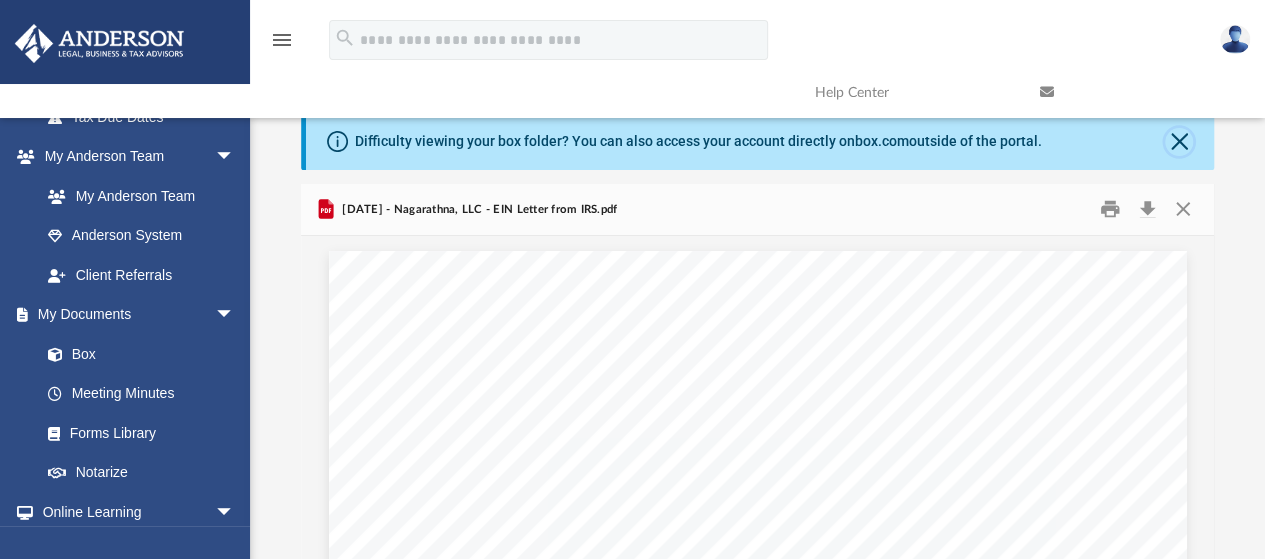 click 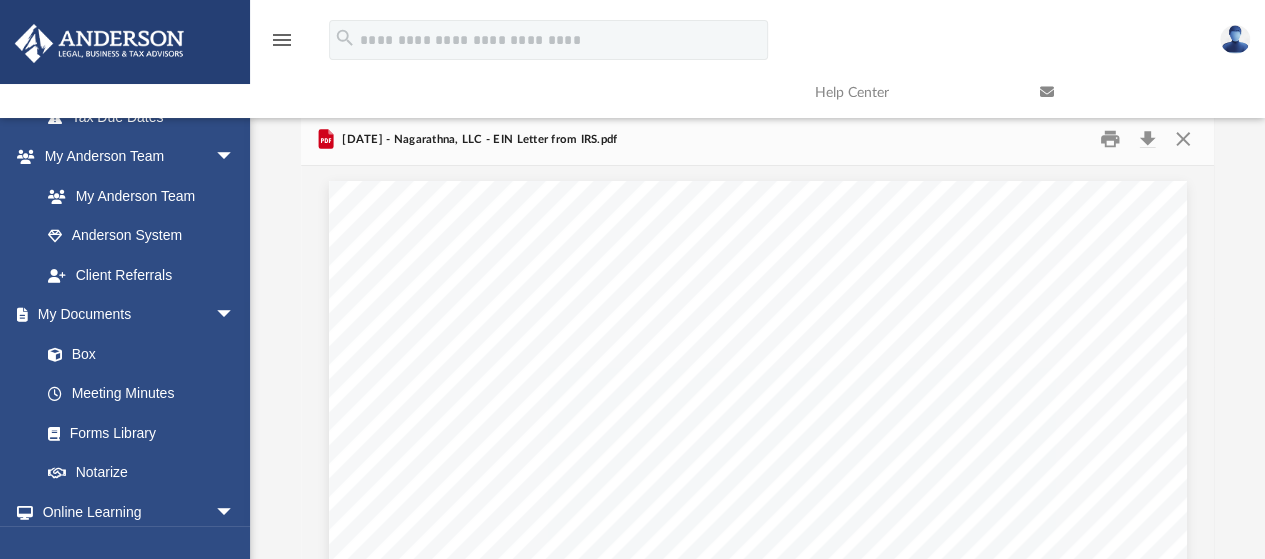 click on "Box" at bounding box center (136, 354) 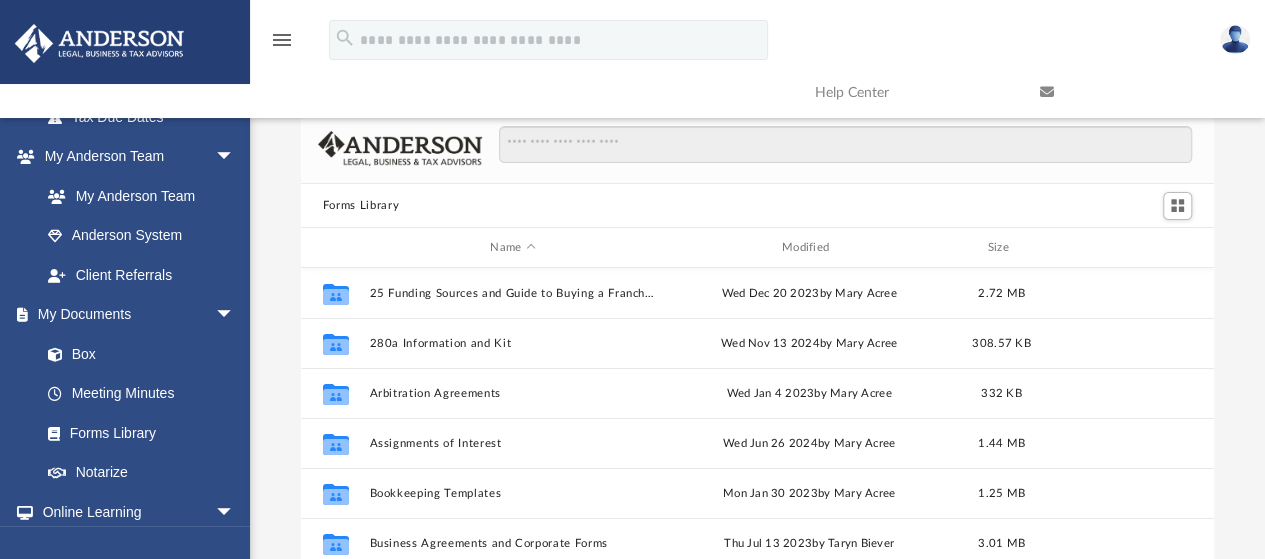 scroll, scrollTop: 16, scrollLeft: 16, axis: both 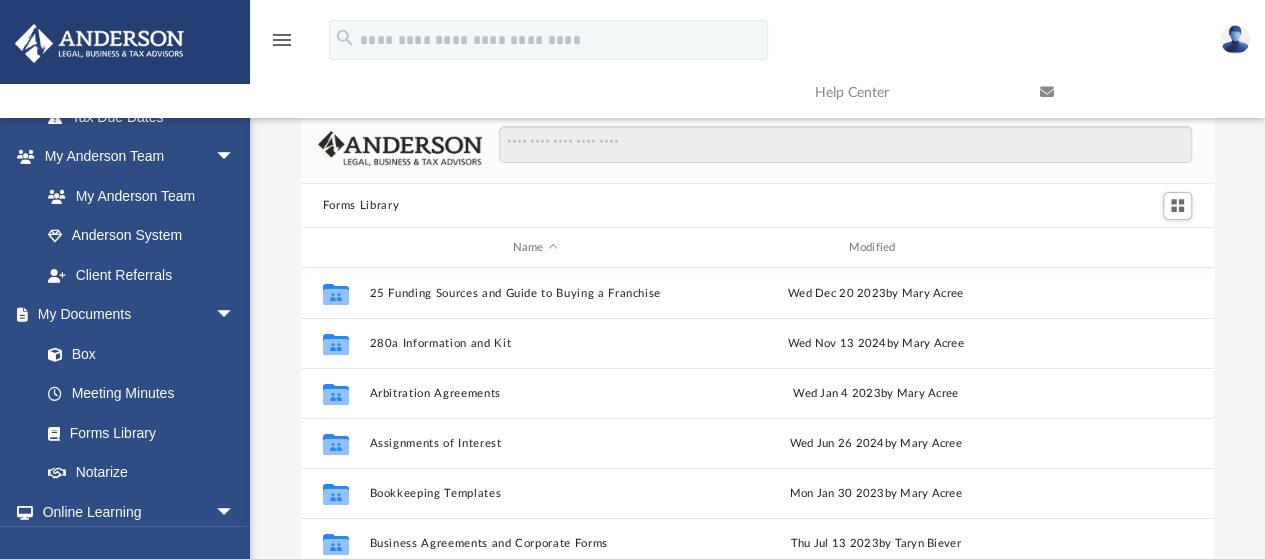 click on "Box" at bounding box center (136, 354) 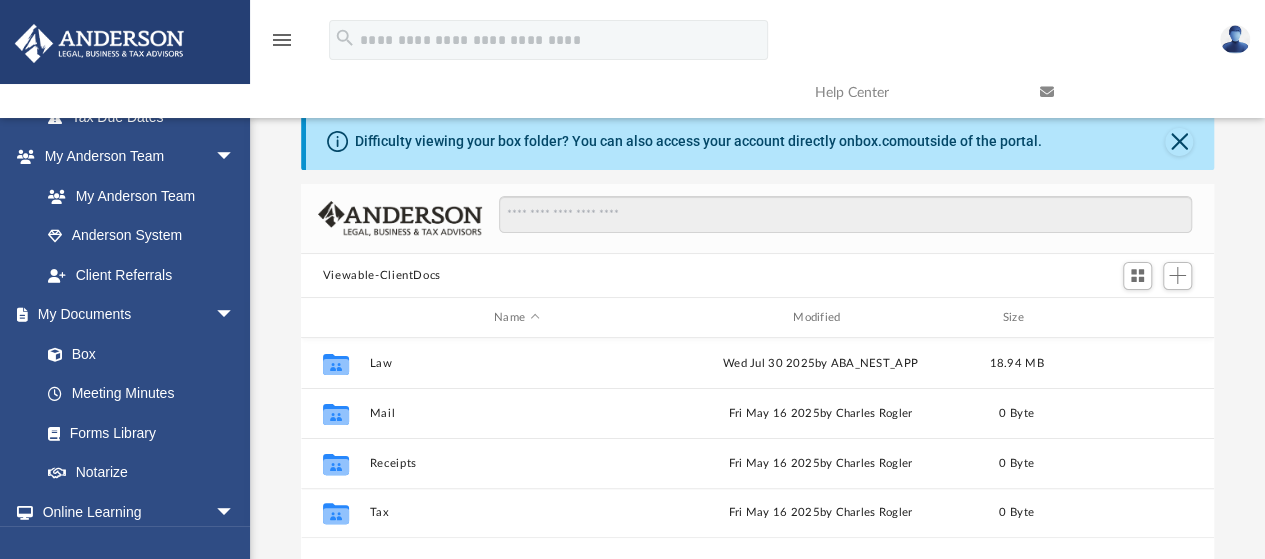 scroll, scrollTop: 16, scrollLeft: 16, axis: both 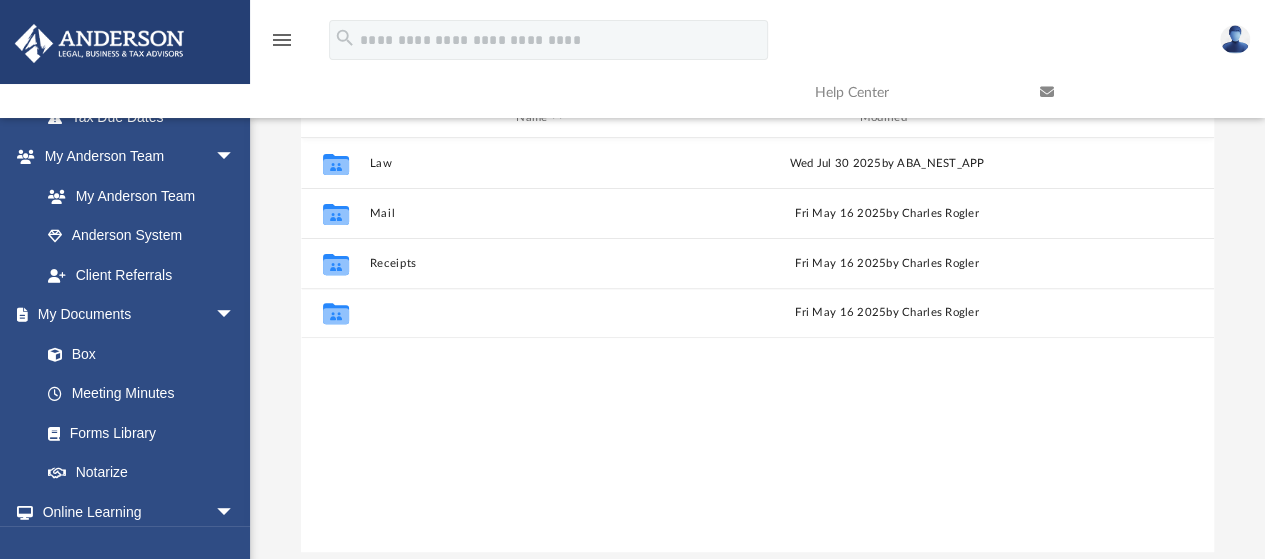 click on "Tax" at bounding box center [538, 313] 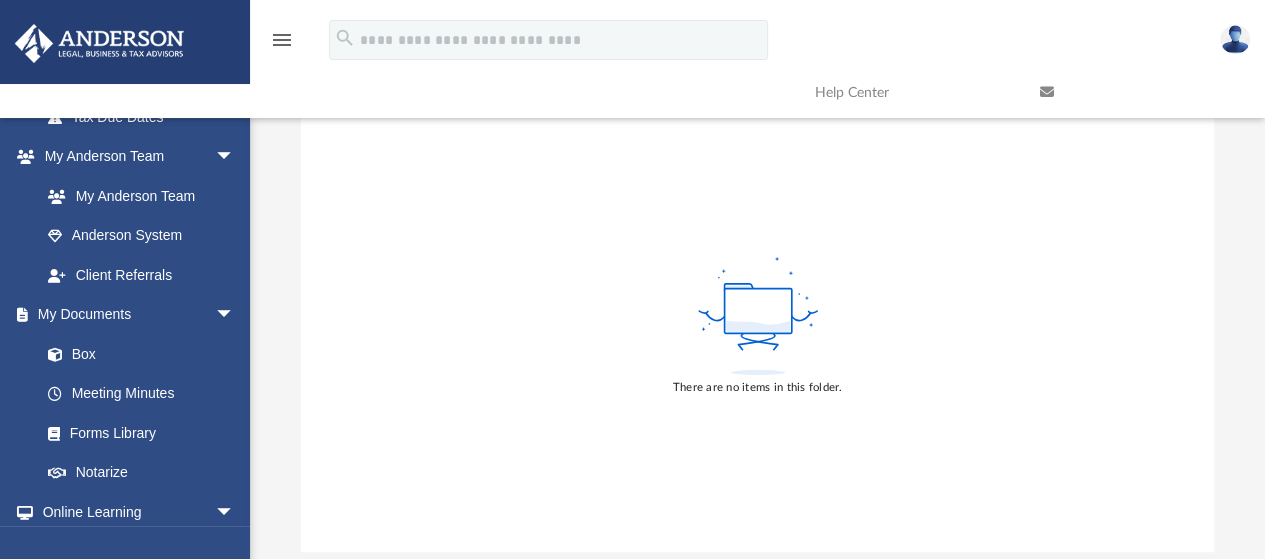 click on "Box" at bounding box center [136, 354] 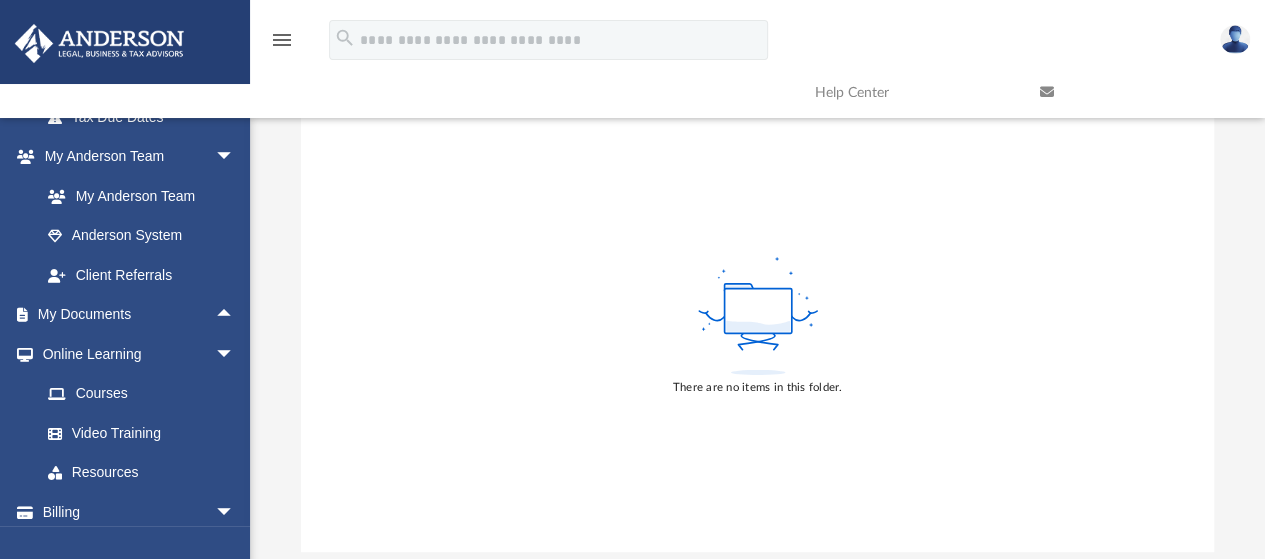 click on "arrow_drop_up" at bounding box center [235, 315] 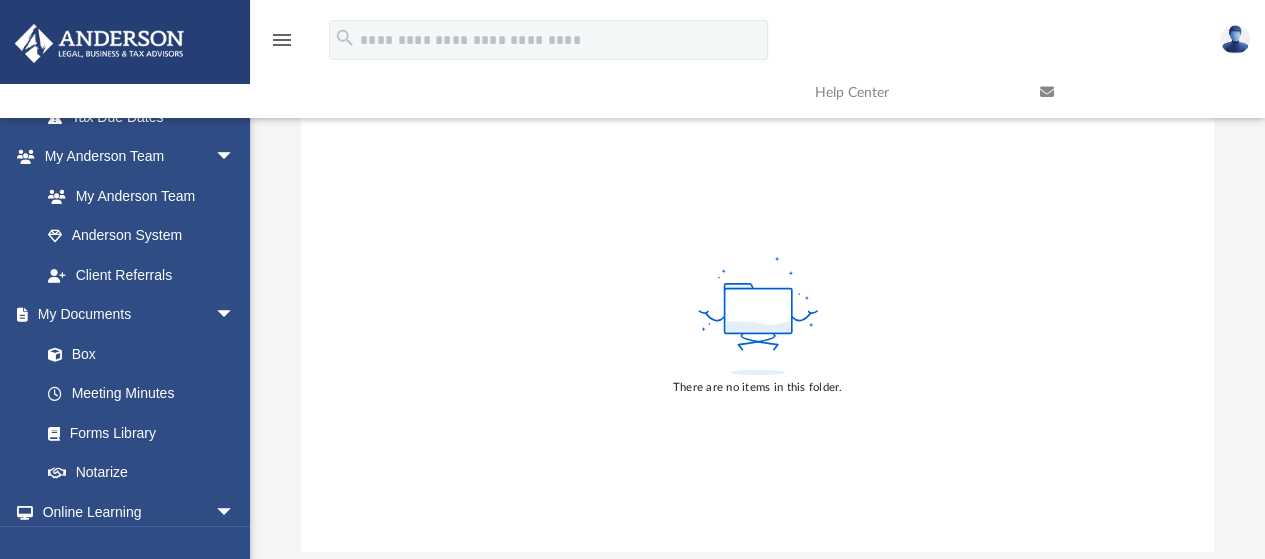 click on "Box" at bounding box center [136, 354] 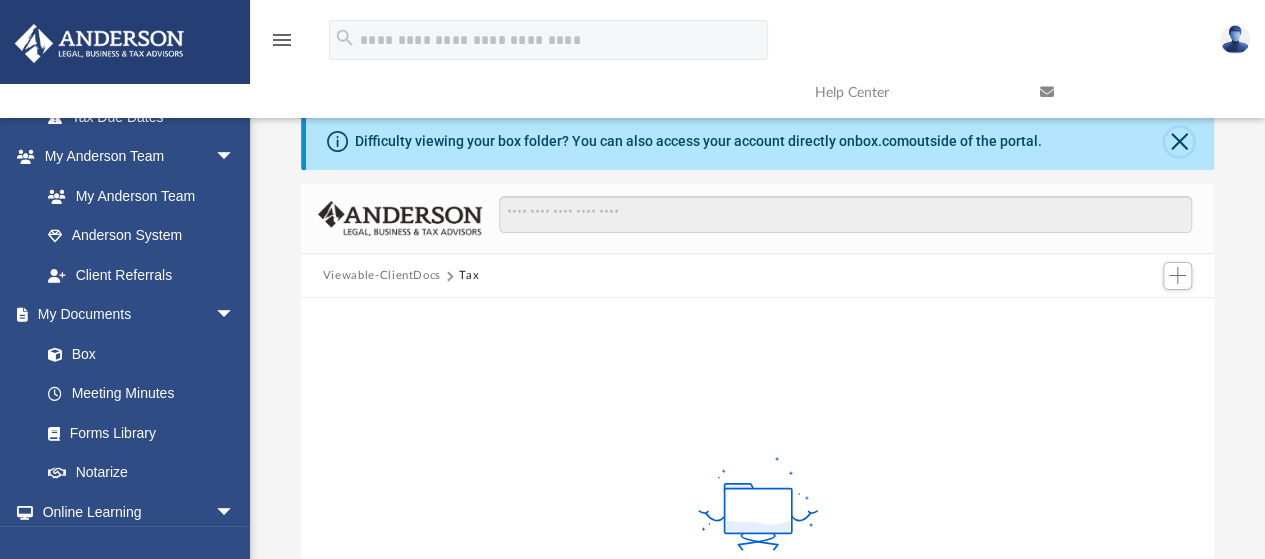 click 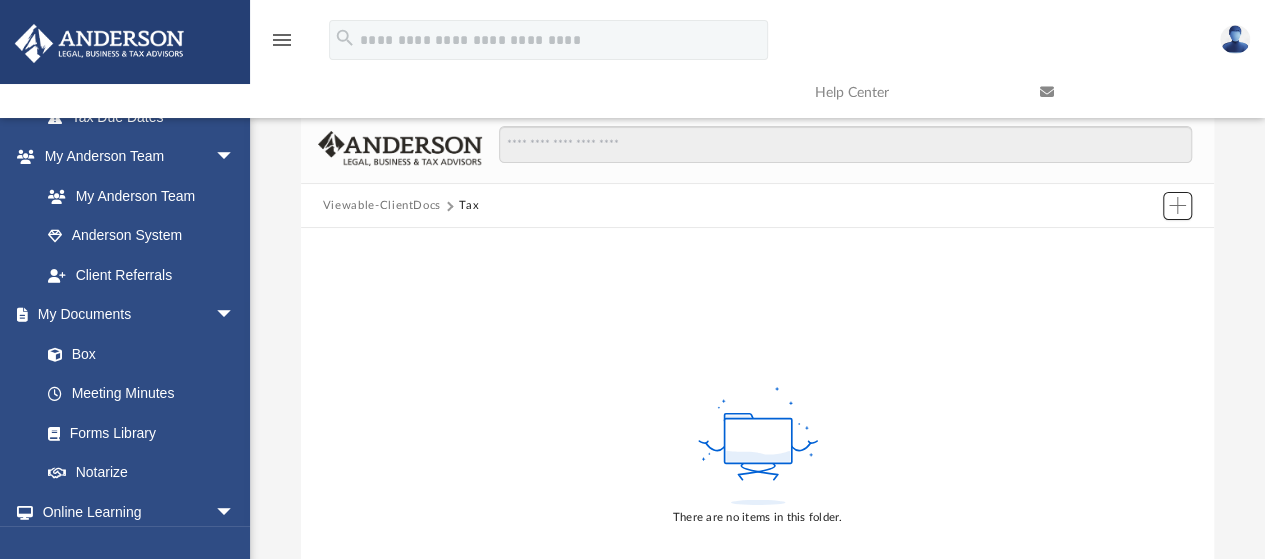 click at bounding box center [1178, 206] 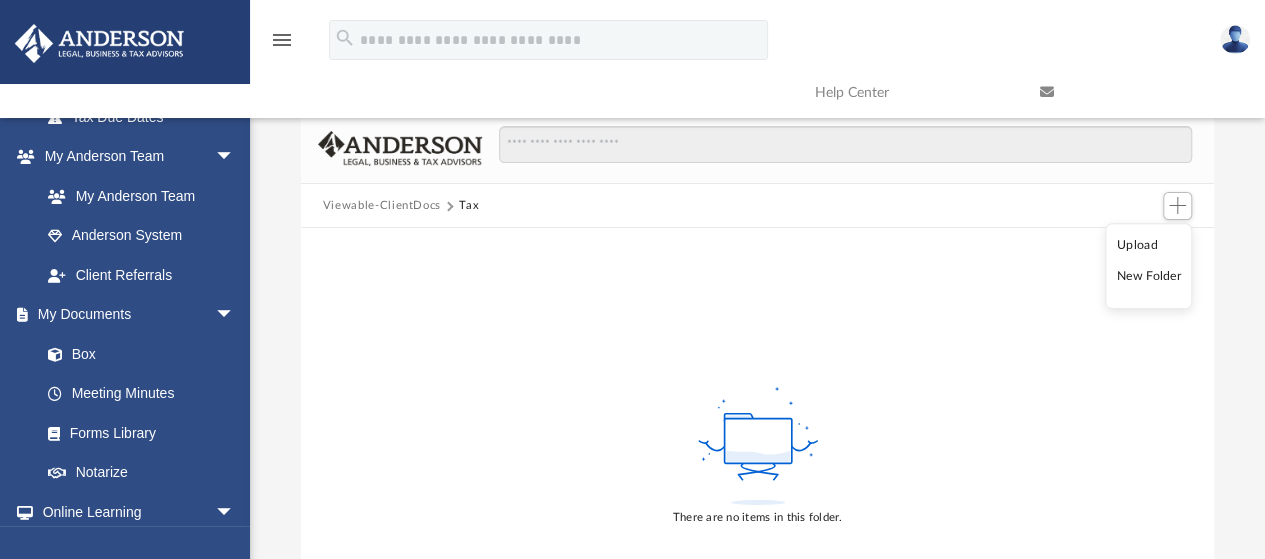 click on "Difficulty viewing your box folder? You can also access your account directly on  box.com  outside of the portal.  No Client Folder Found - Please contact   your team   for assistance.  Viewable-ClientDocs Tax There are no items in this folder. Loading ..." at bounding box center (757, 398) 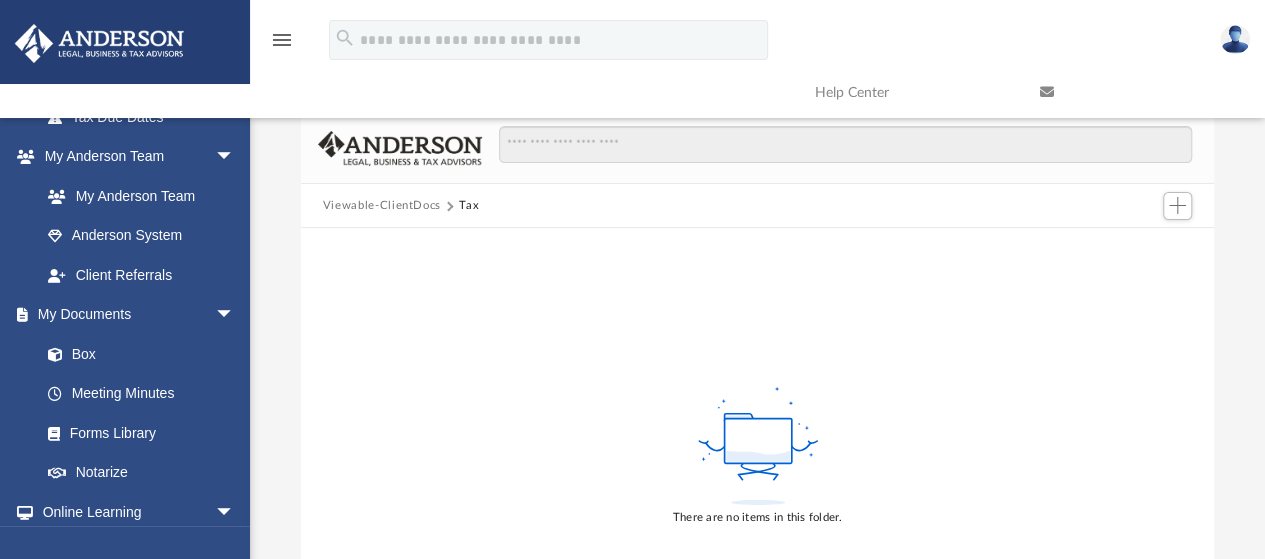 click on "Box" at bounding box center (136, 354) 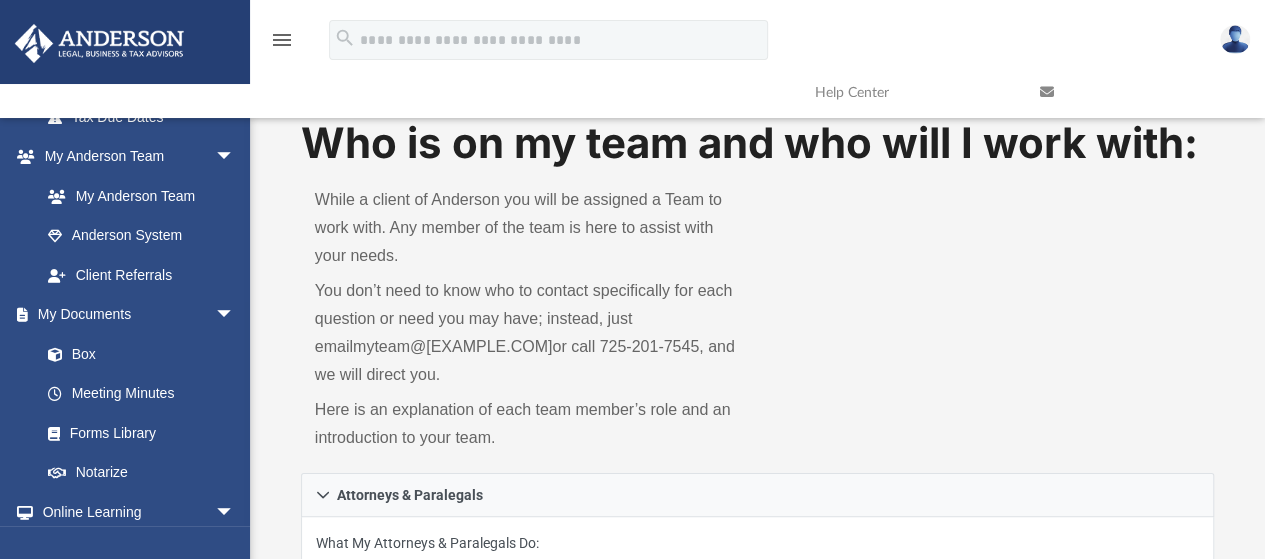click on "Box" at bounding box center (136, 354) 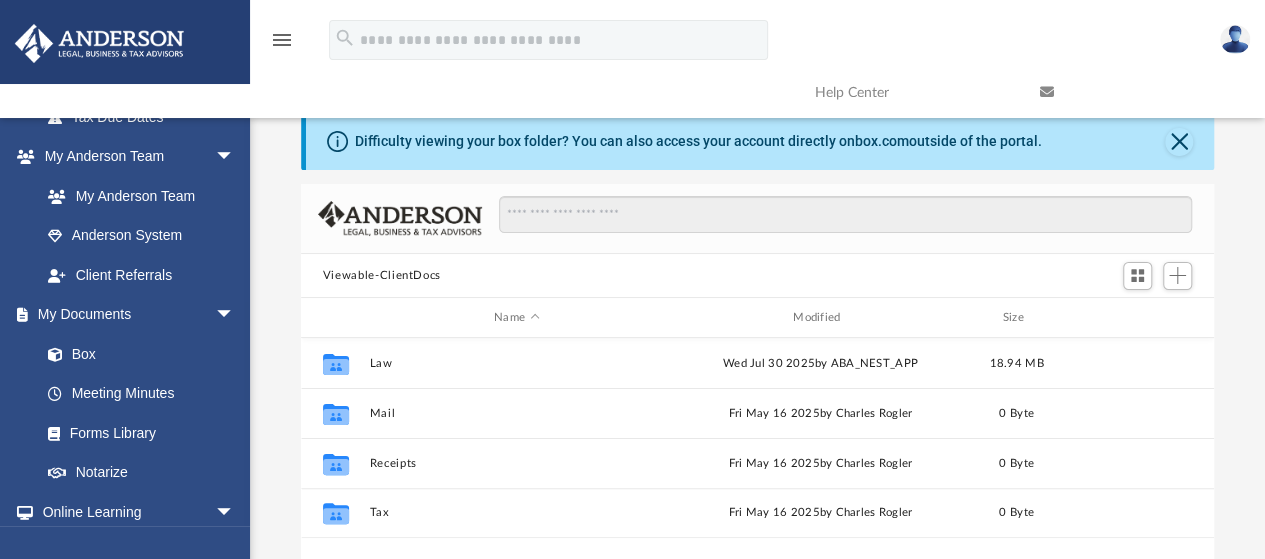 scroll, scrollTop: 439, scrollLeft: 898, axis: both 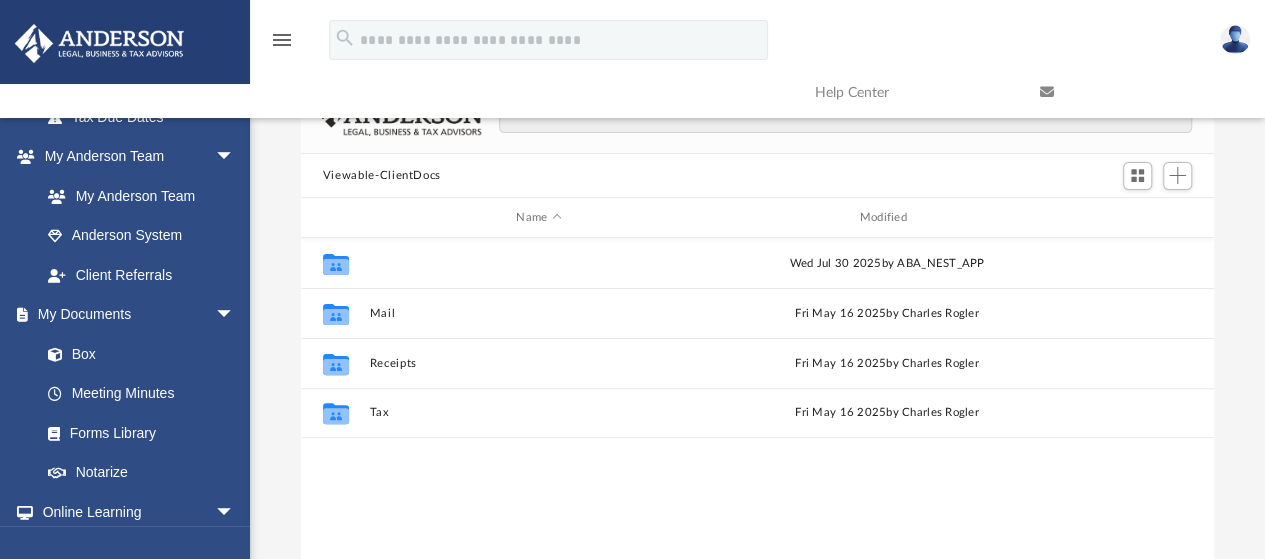 click on "Law" at bounding box center (538, 263) 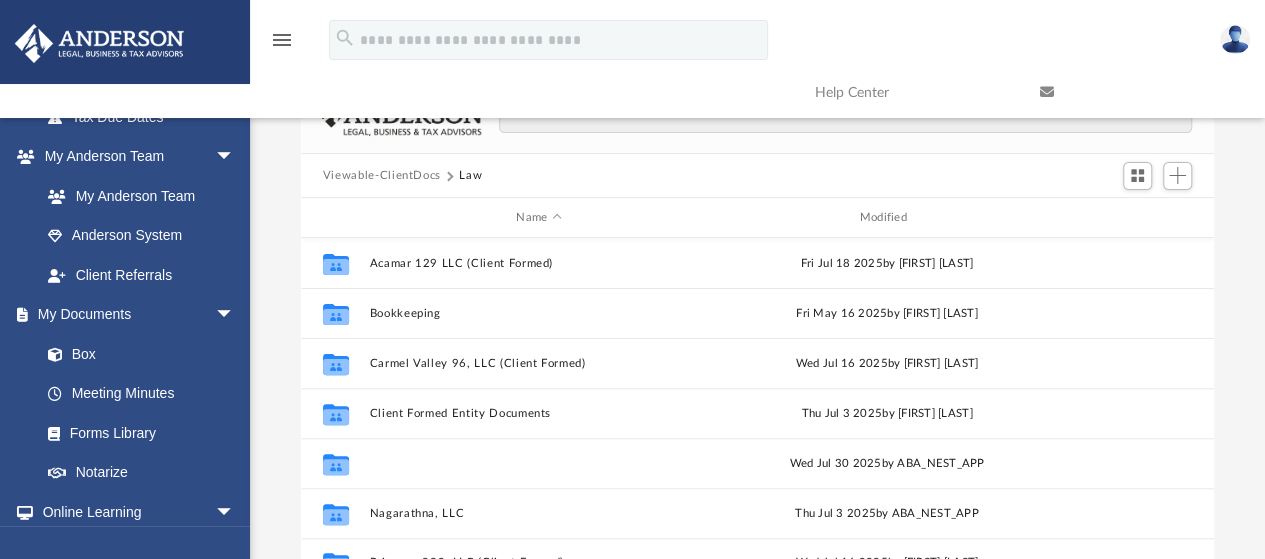 click on "Mystic Topaz 3000, LLC" at bounding box center [538, 463] 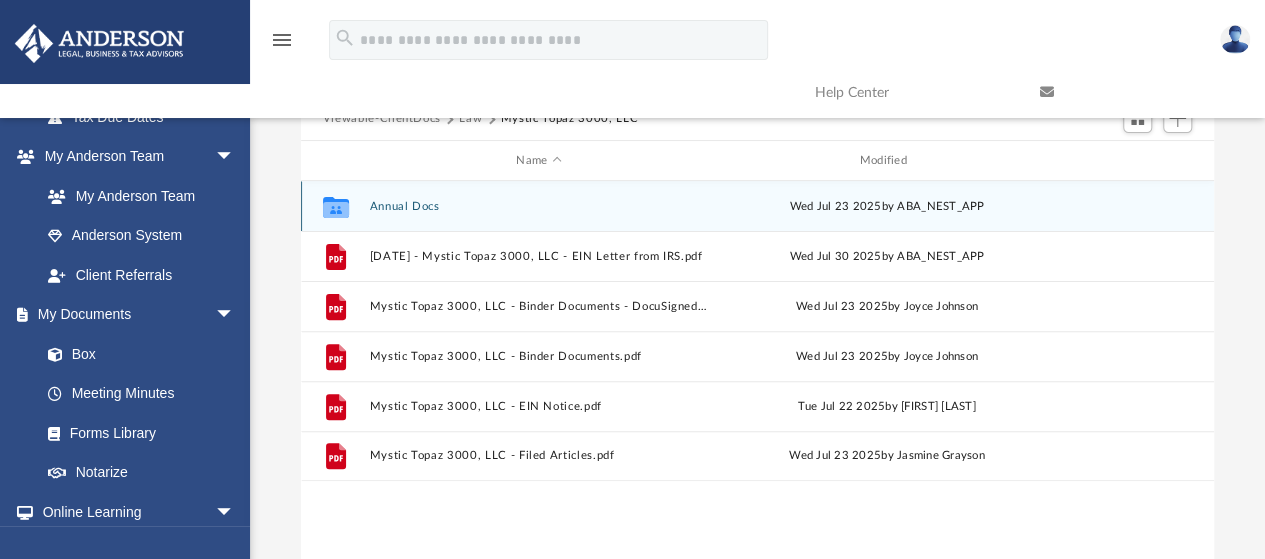 scroll, scrollTop: 200, scrollLeft: 0, axis: vertical 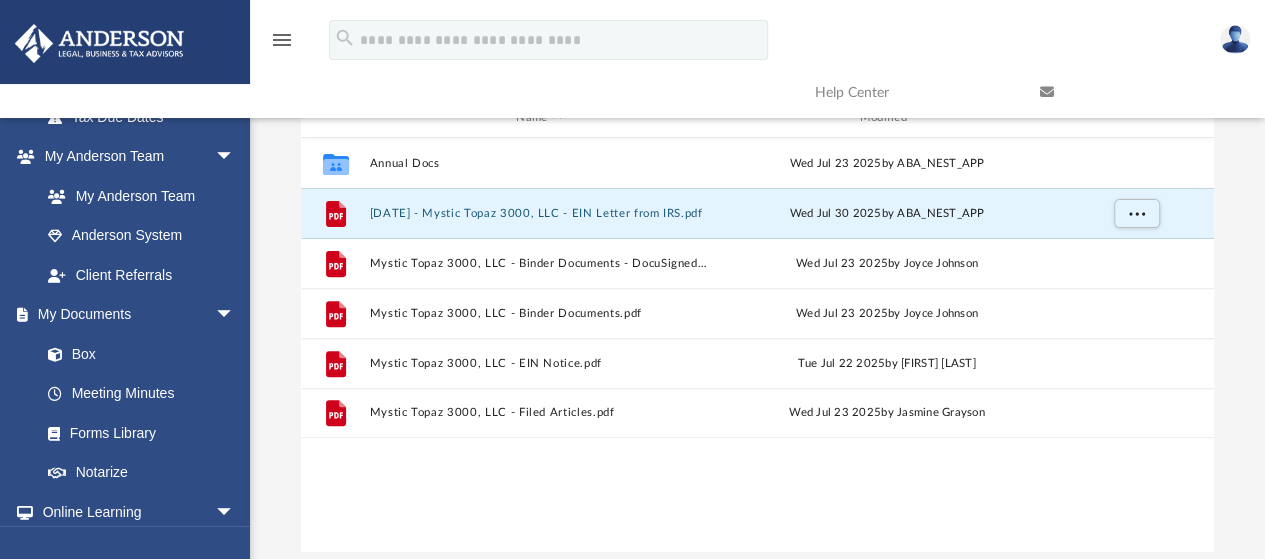 click on "[DATE] - Mystic Topaz 3000, LLC - EIN Letter from IRS.pdf" at bounding box center [538, 213] 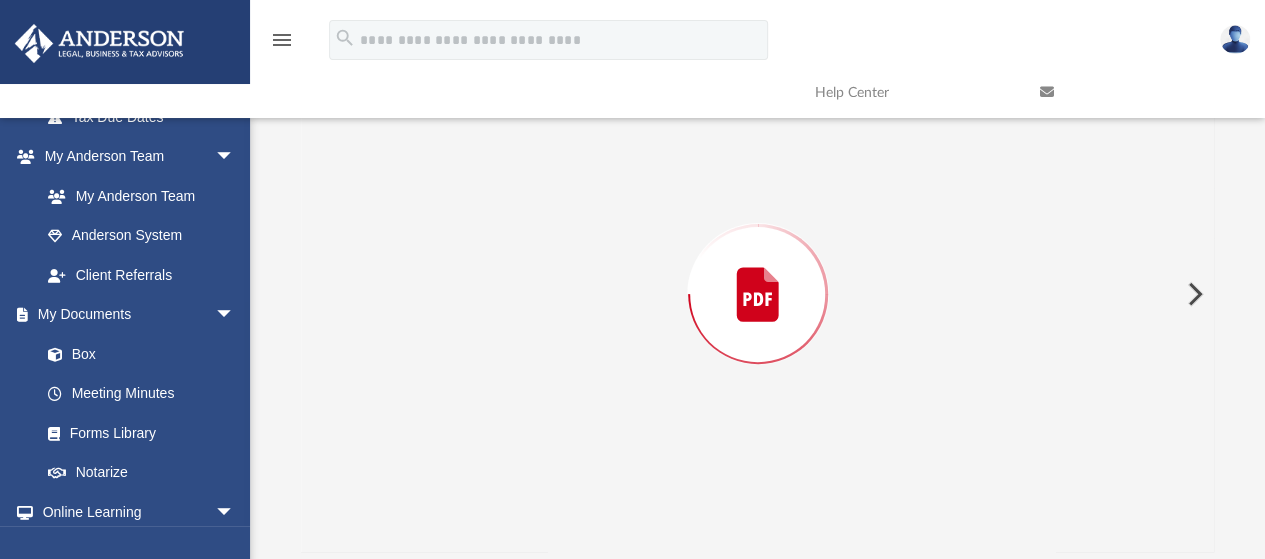 scroll, scrollTop: 193, scrollLeft: 0, axis: vertical 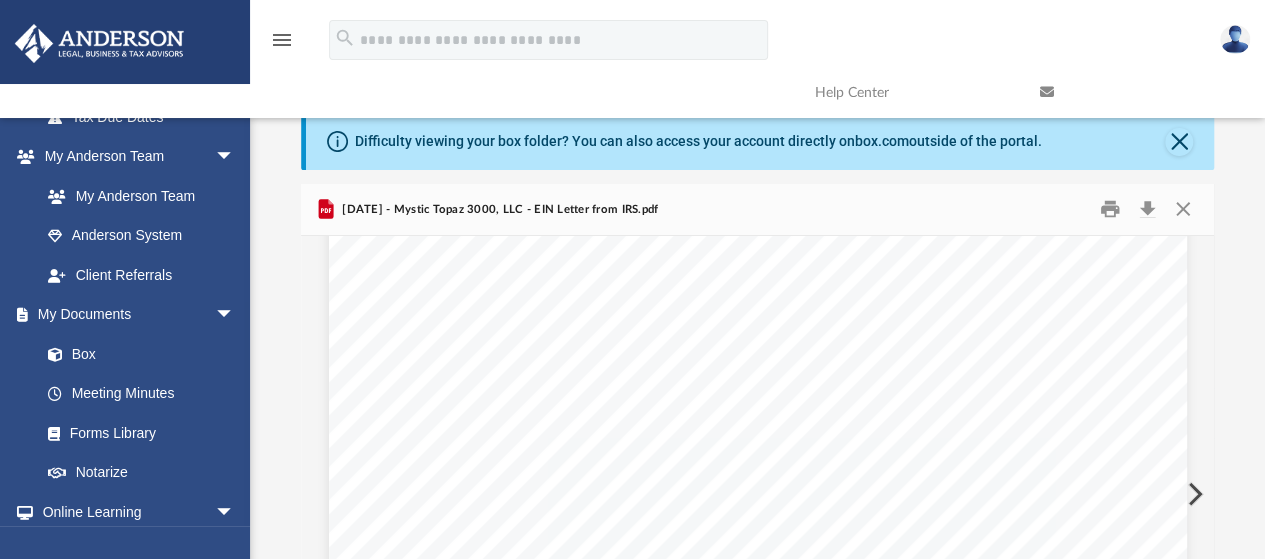 click on "Box" at bounding box center [136, 354] 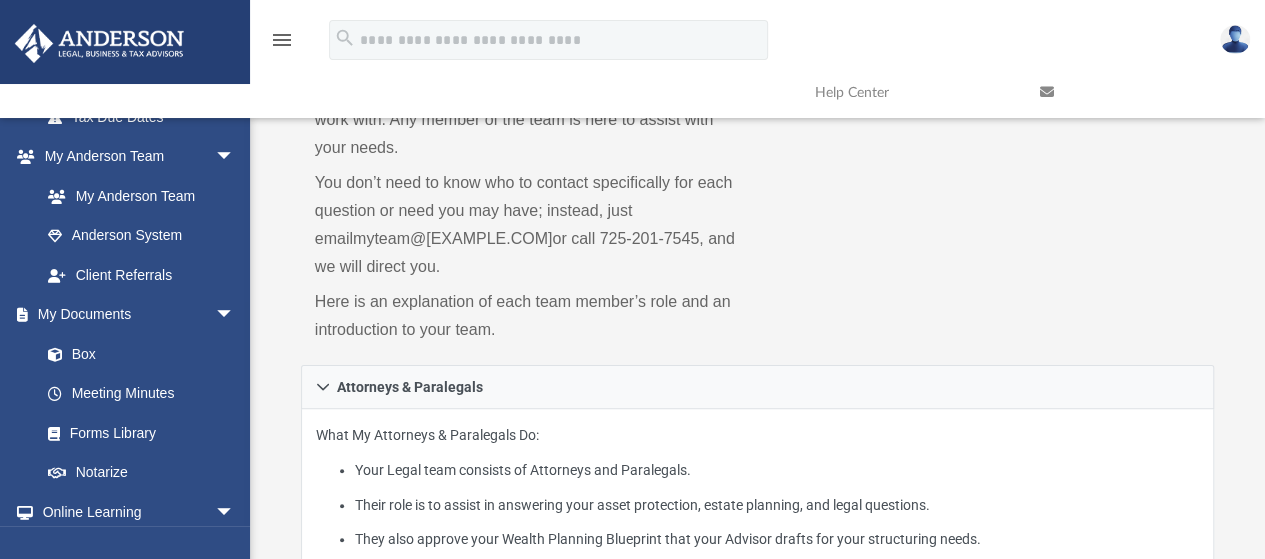 scroll, scrollTop: 400, scrollLeft: 0, axis: vertical 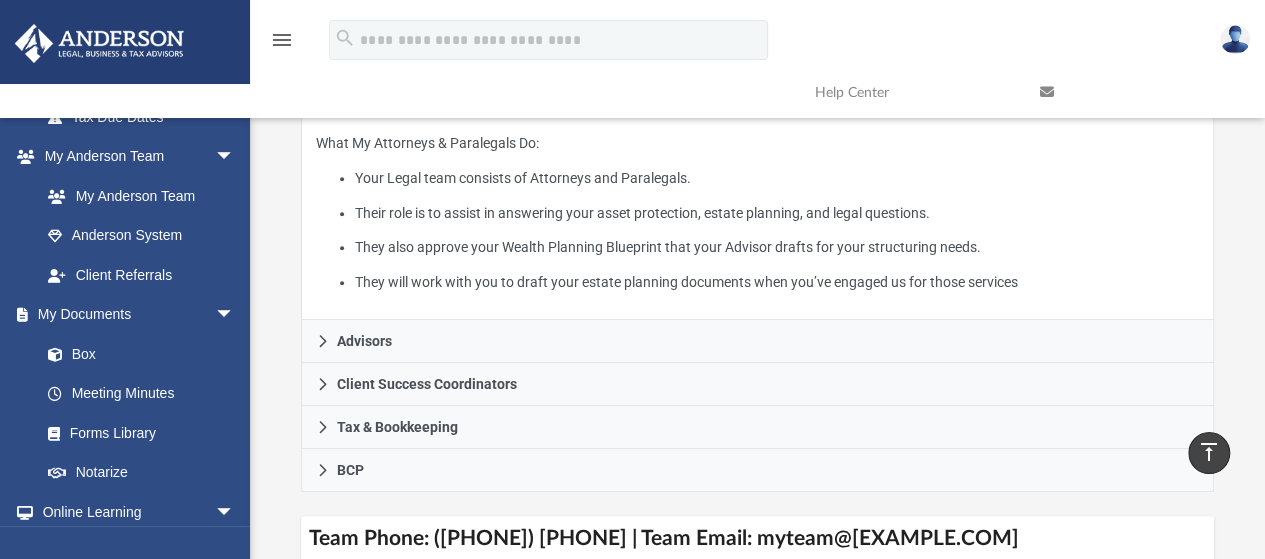 click on "Box" at bounding box center (136, 354) 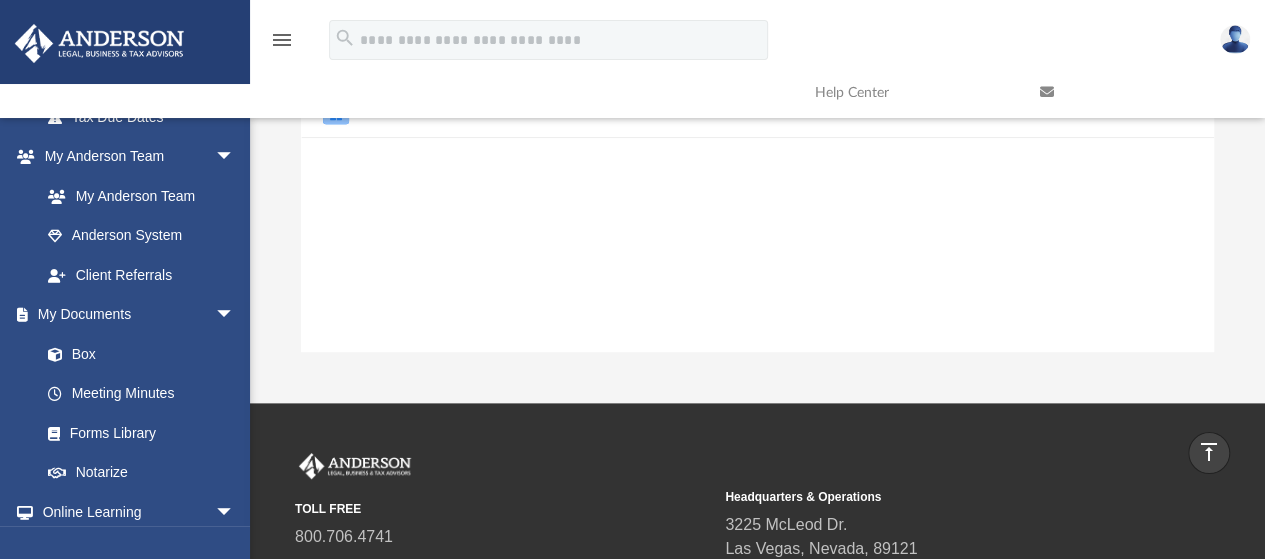 scroll, scrollTop: 439, scrollLeft: 898, axis: both 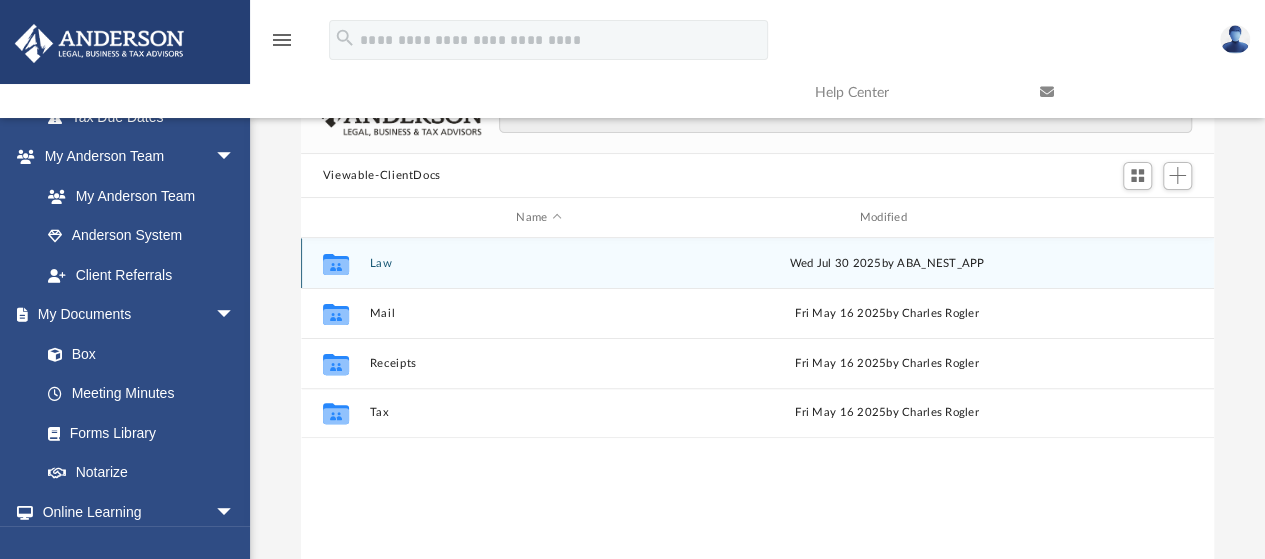 click on "[DAY] [MONTH] [DATE]  by [INITIALS]_[INITIALS]_[INITIALS]" at bounding box center [886, 264] 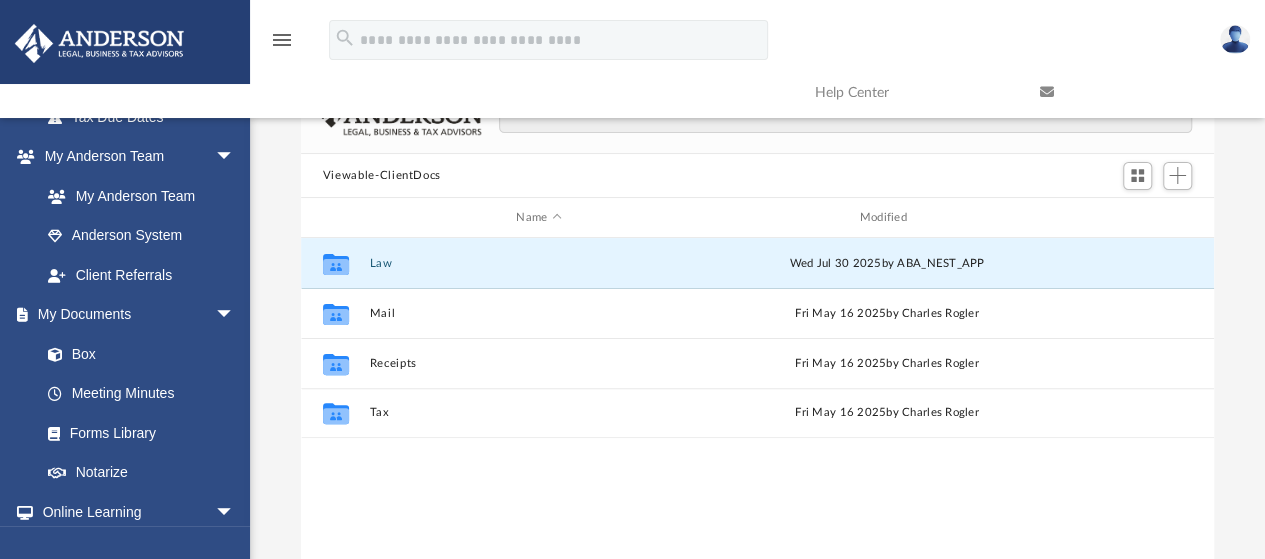 click on "Law" at bounding box center (538, 263) 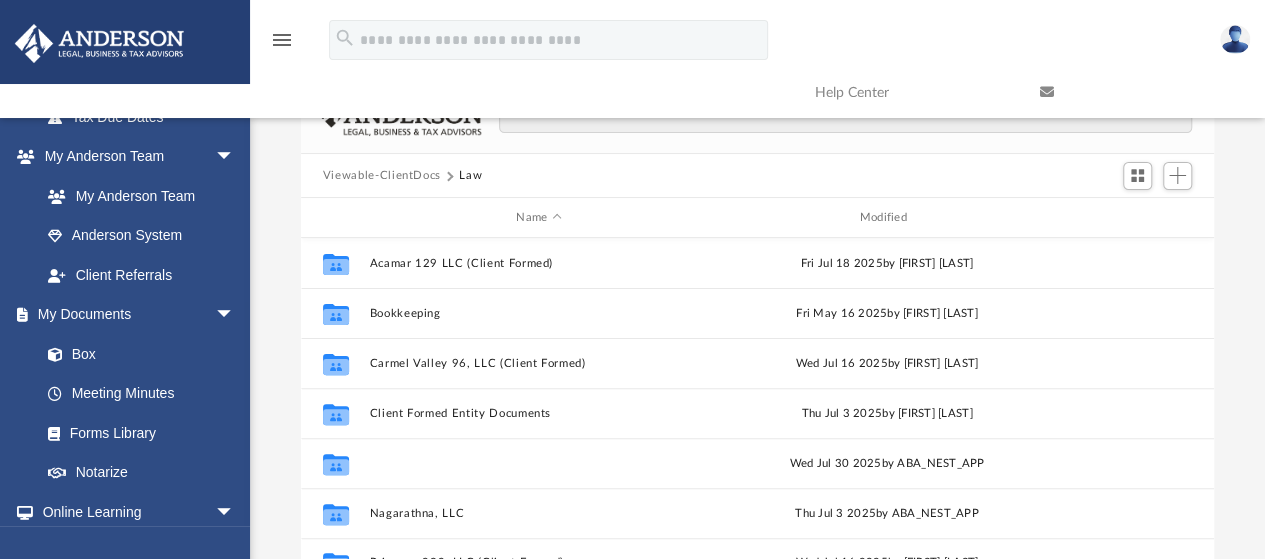 click on "Mystic Topaz 3000, LLC" at bounding box center (538, 463) 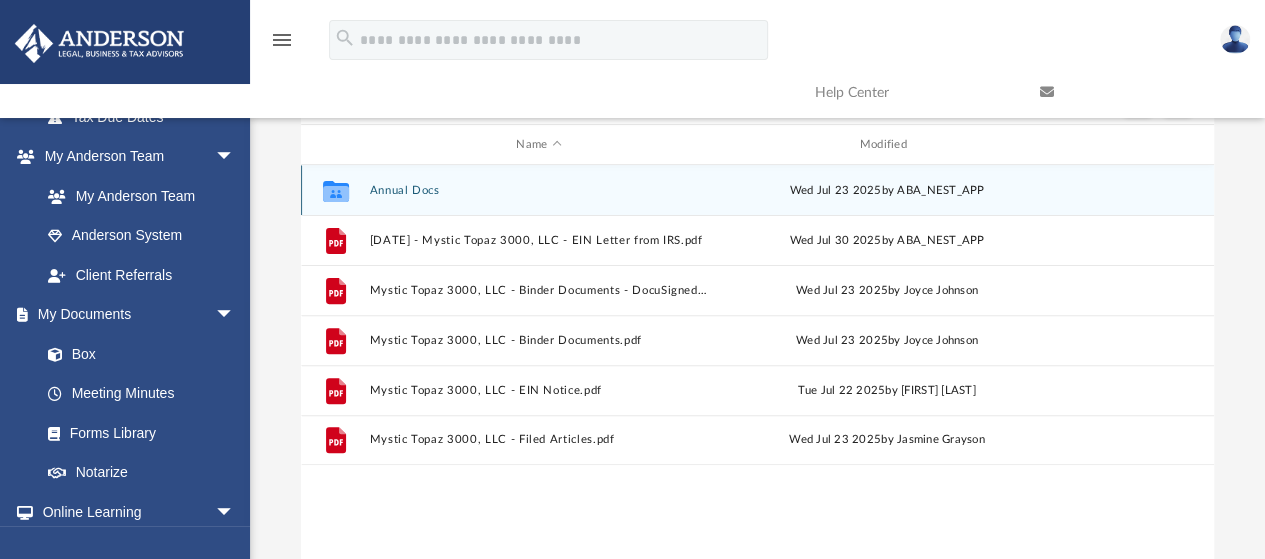 scroll, scrollTop: 200, scrollLeft: 0, axis: vertical 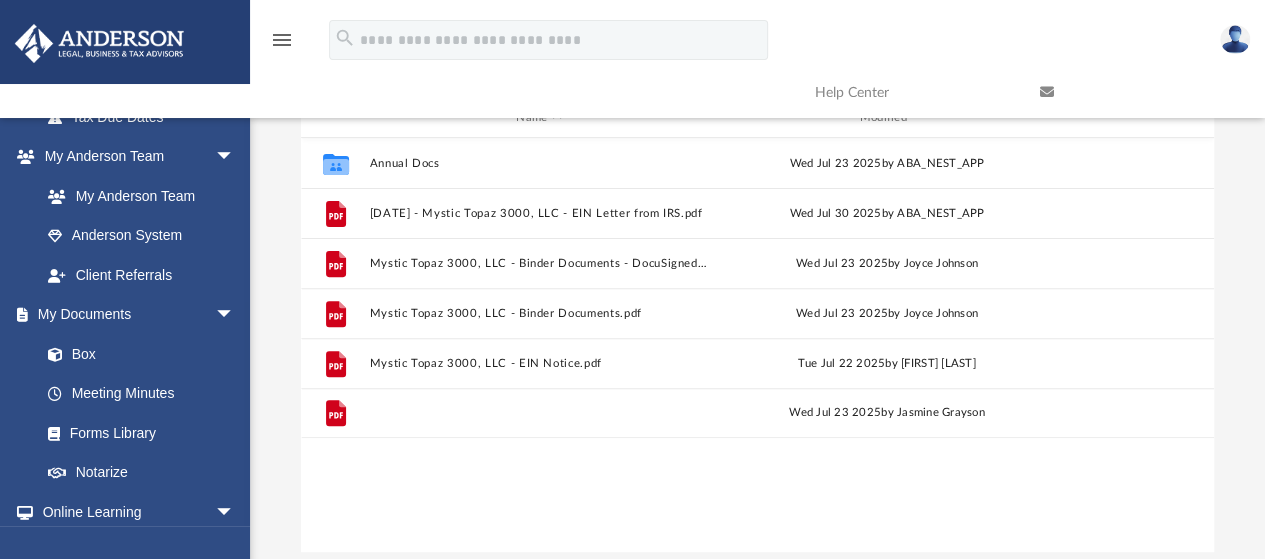 click on "Mystic Topaz 3000, LLC - Filed Articles.pdf" at bounding box center (538, 413) 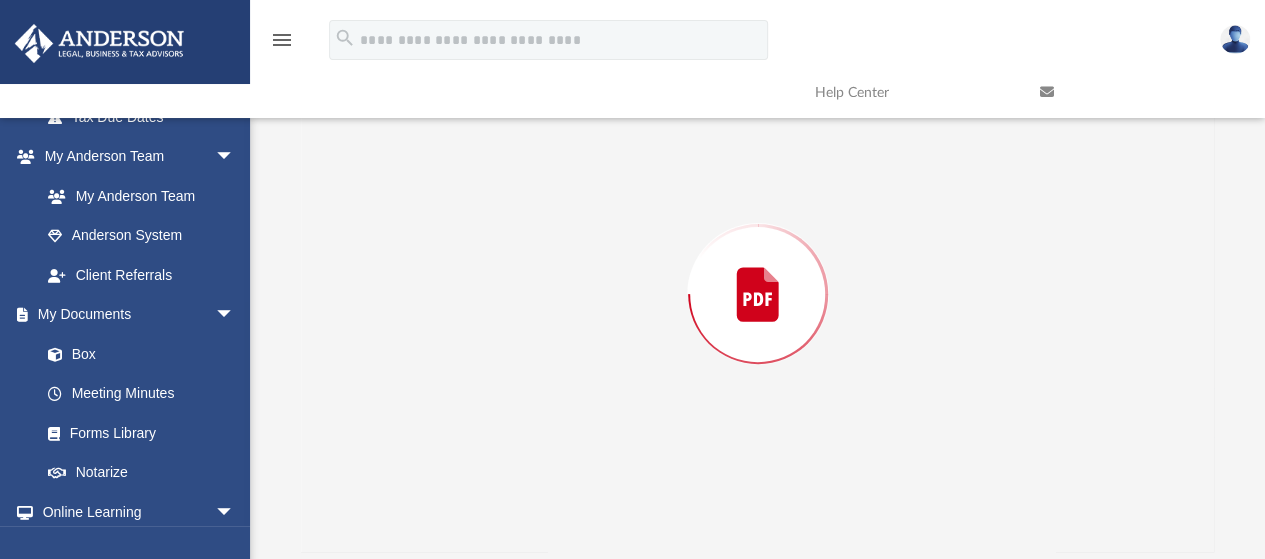 scroll, scrollTop: 193, scrollLeft: 0, axis: vertical 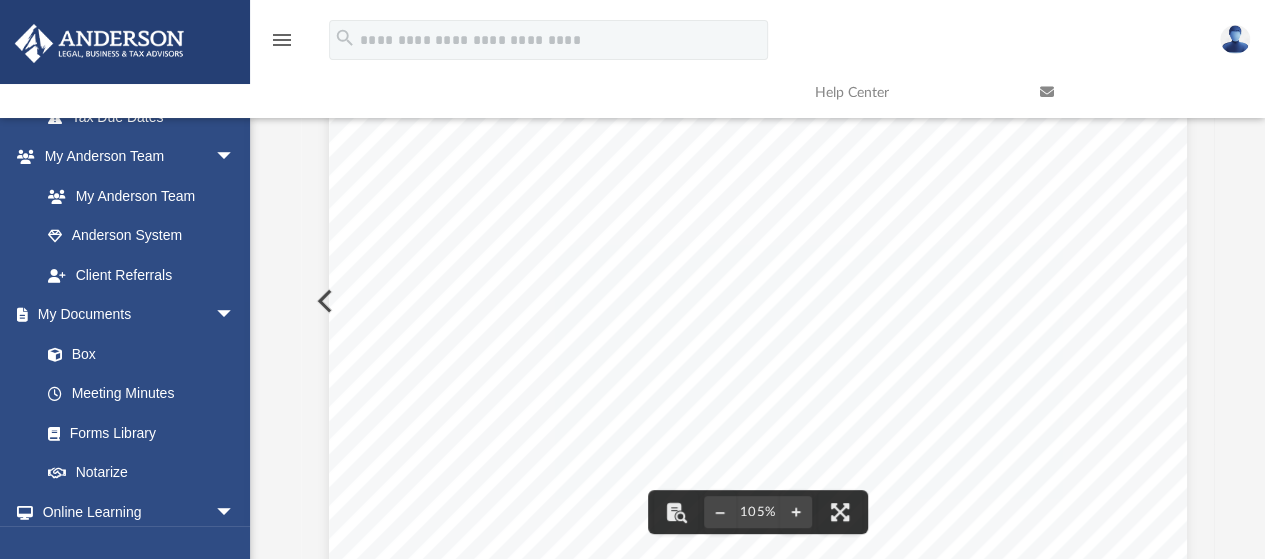 drag, startPoint x: 777, startPoint y: 224, endPoint x: 500, endPoint y: 247, distance: 277.95325 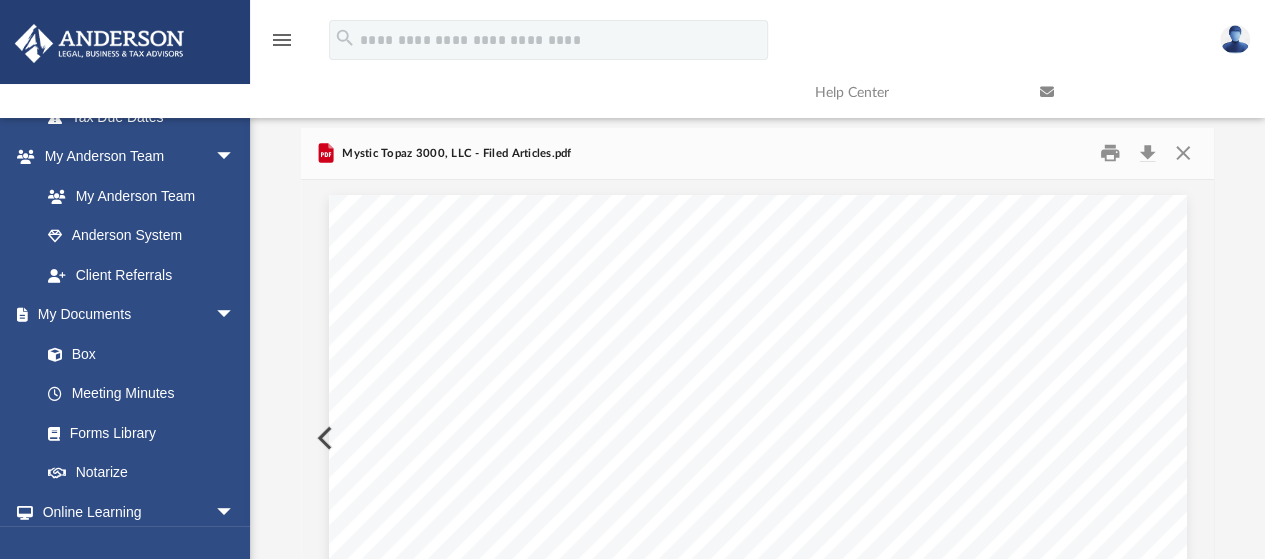 scroll, scrollTop: 0, scrollLeft: 0, axis: both 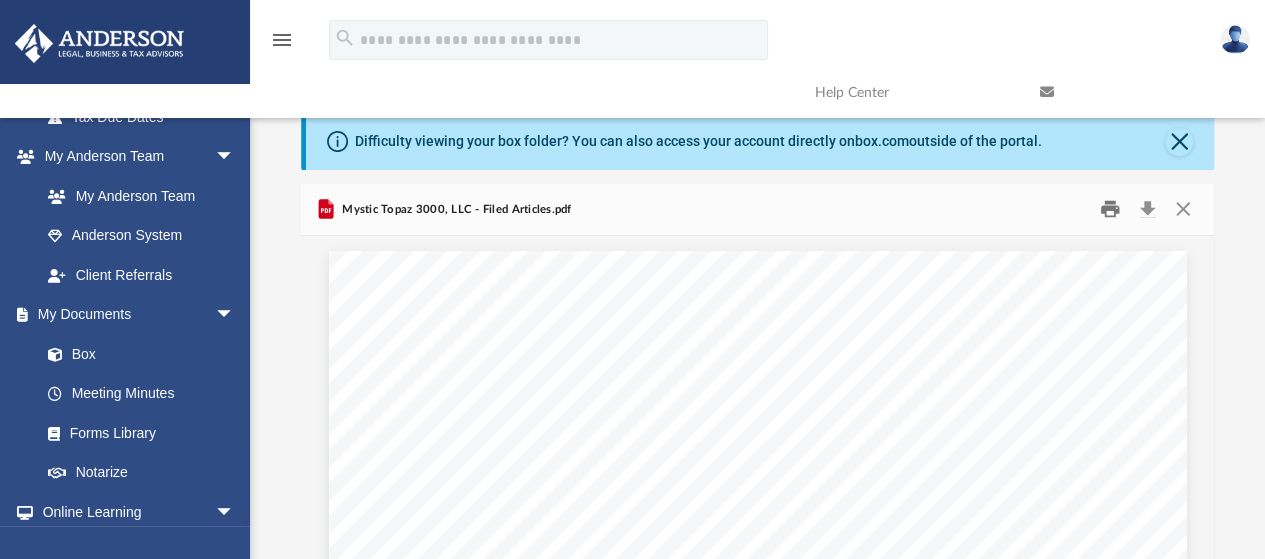 click at bounding box center (1110, 209) 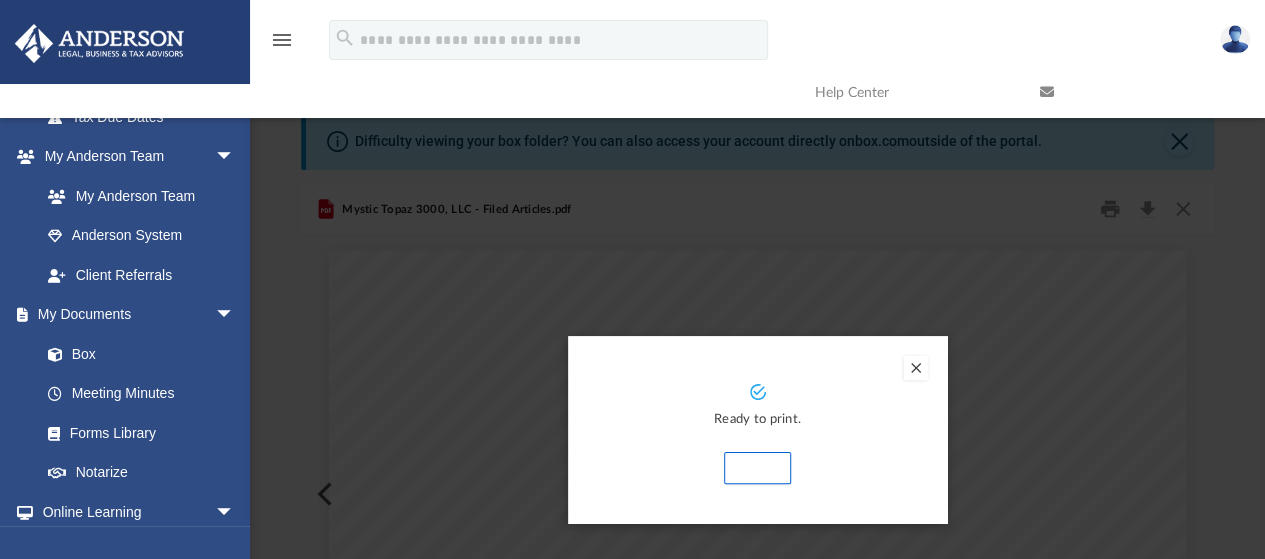 click on "Print" at bounding box center (757, 468) 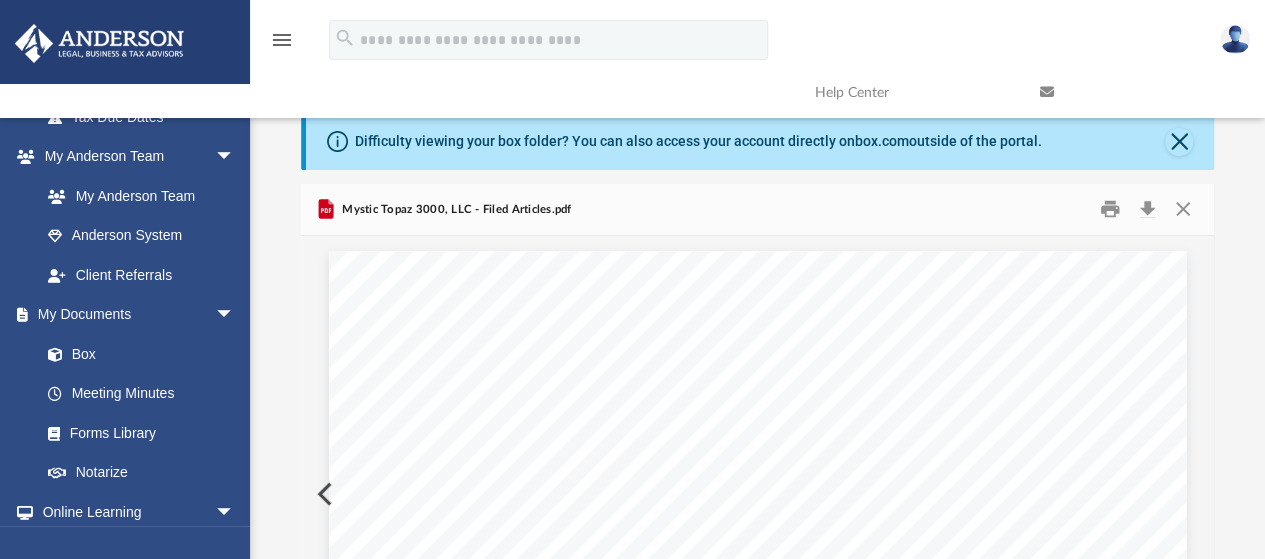 click on "Box" at bounding box center [136, 354] 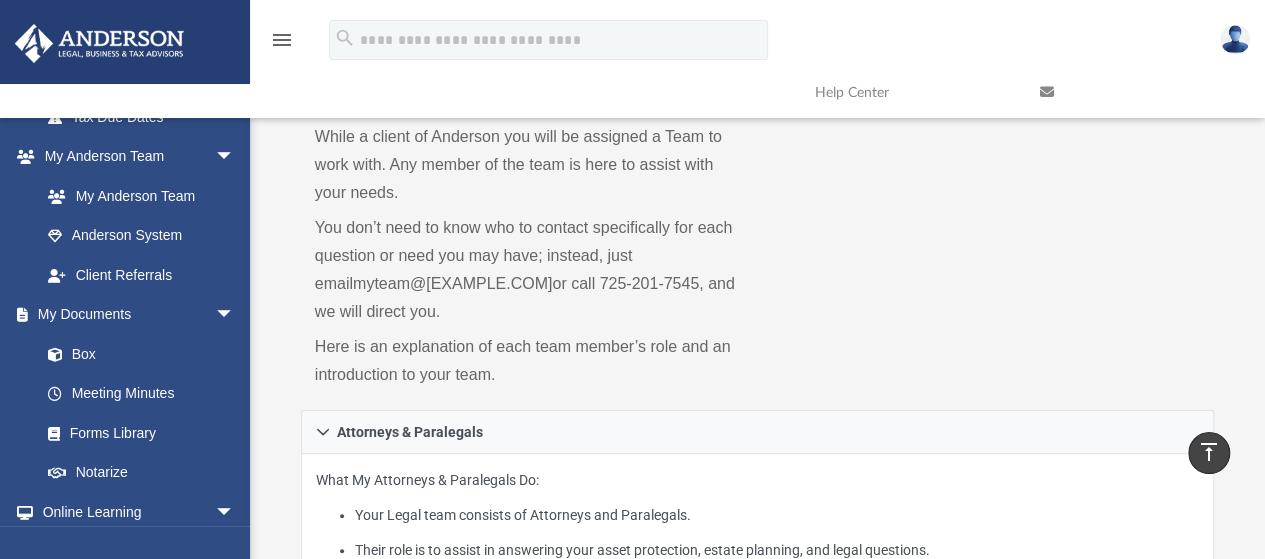 scroll, scrollTop: 0, scrollLeft: 0, axis: both 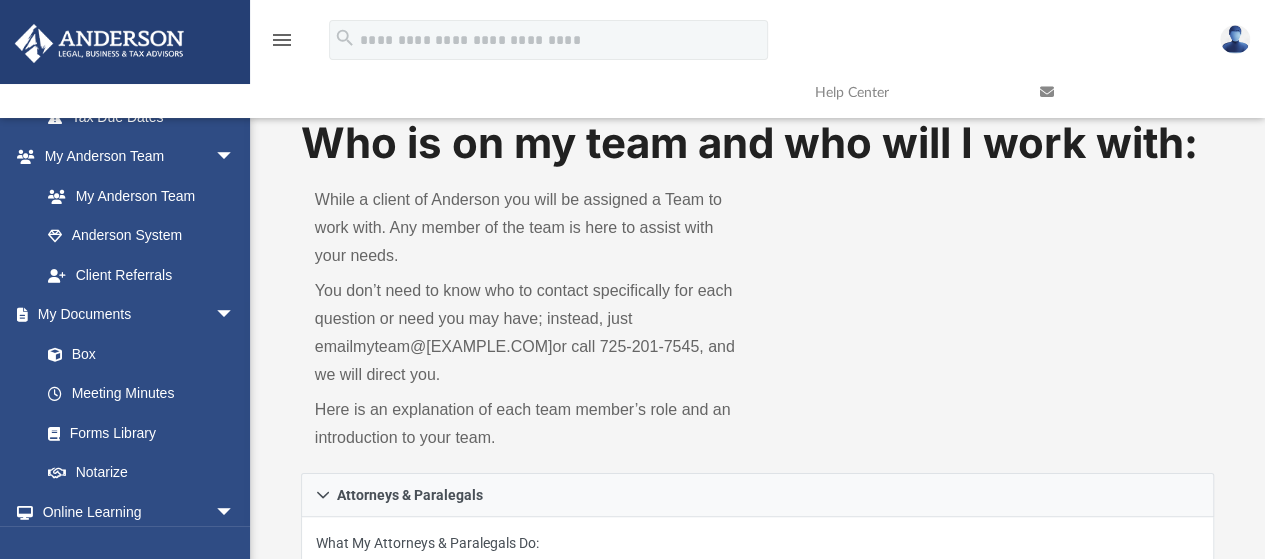 click on "Box" at bounding box center [136, 354] 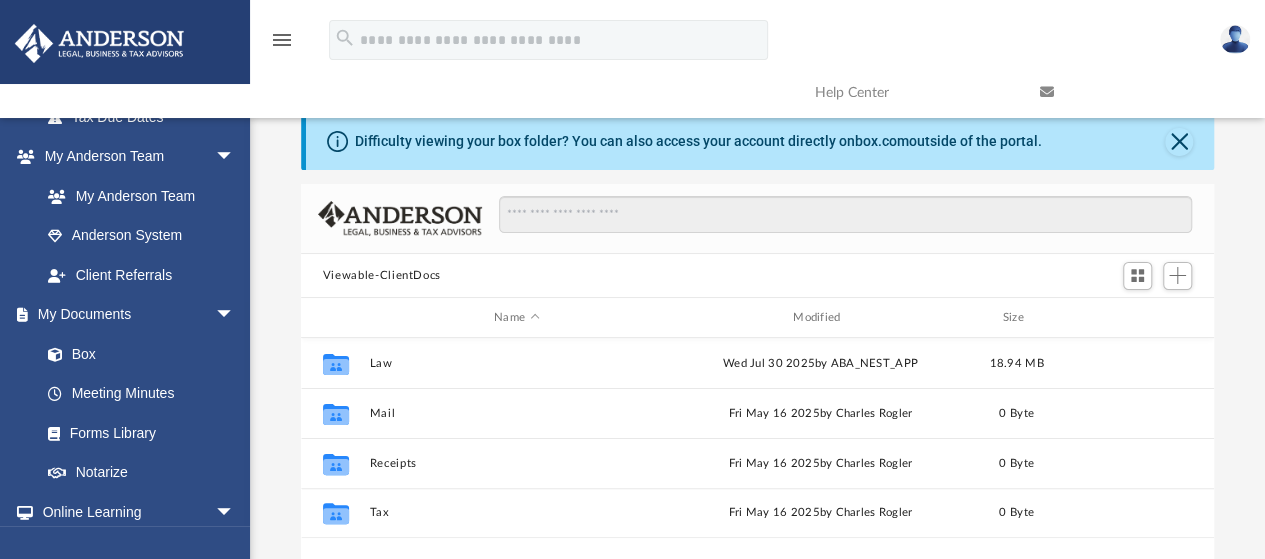 scroll, scrollTop: 16, scrollLeft: 16, axis: both 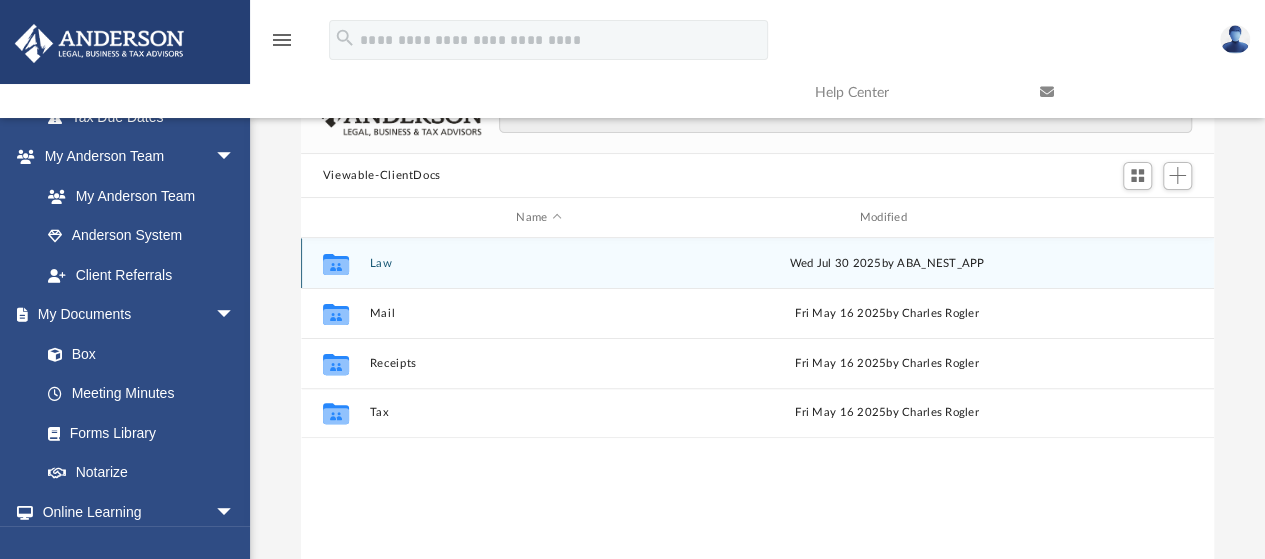 click 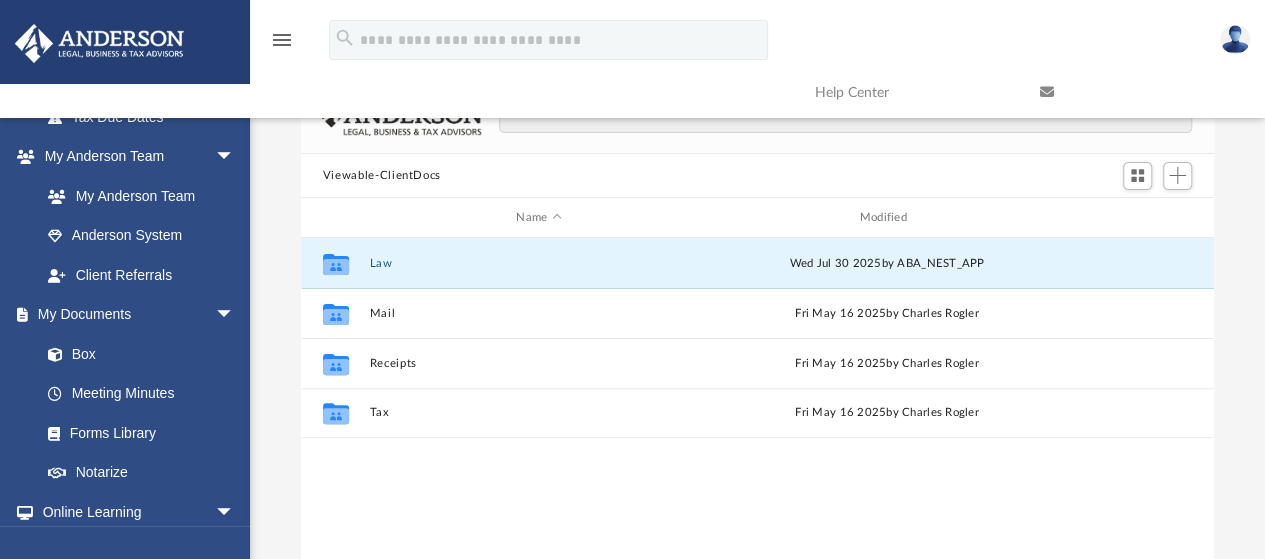 click on "Law" at bounding box center [538, 263] 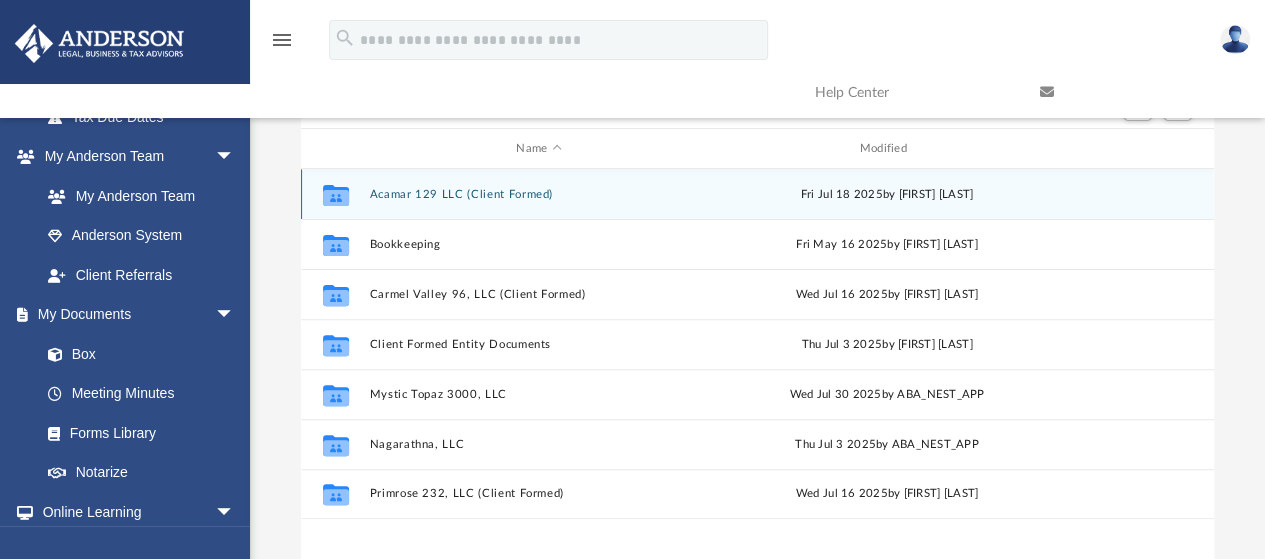 scroll, scrollTop: 200, scrollLeft: 0, axis: vertical 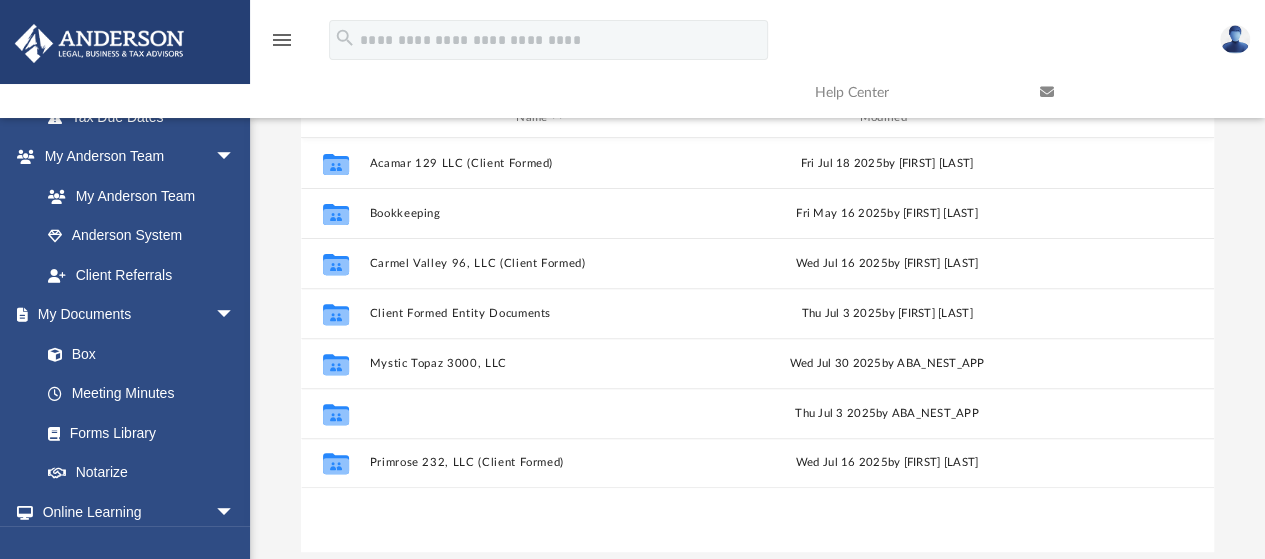 click on "Nagarathna, LLC" at bounding box center (538, 413) 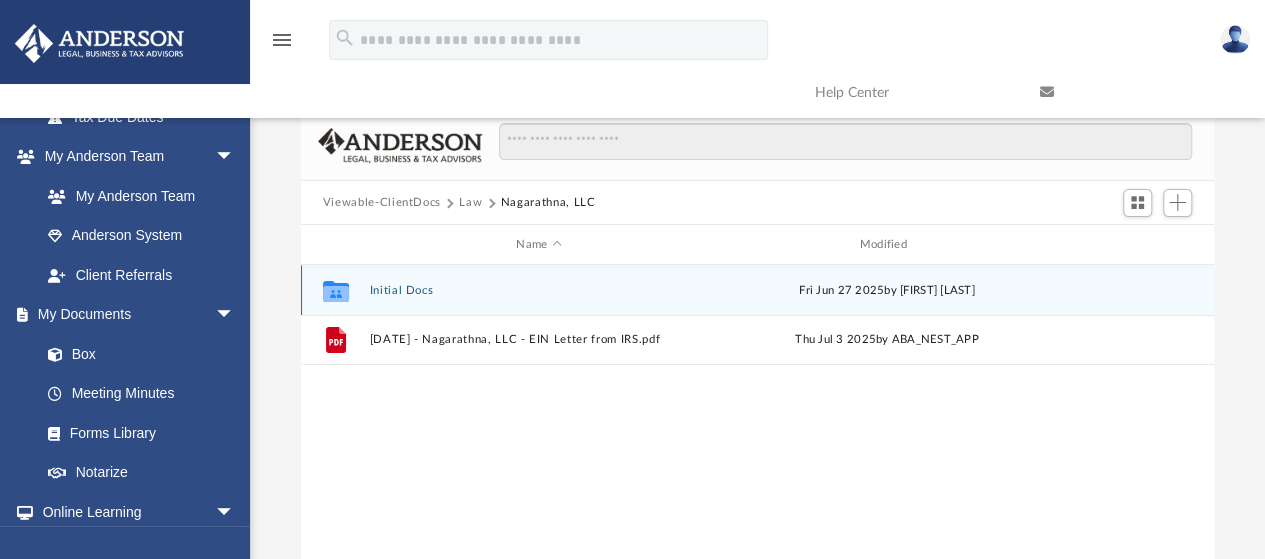 scroll, scrollTop: 100, scrollLeft: 0, axis: vertical 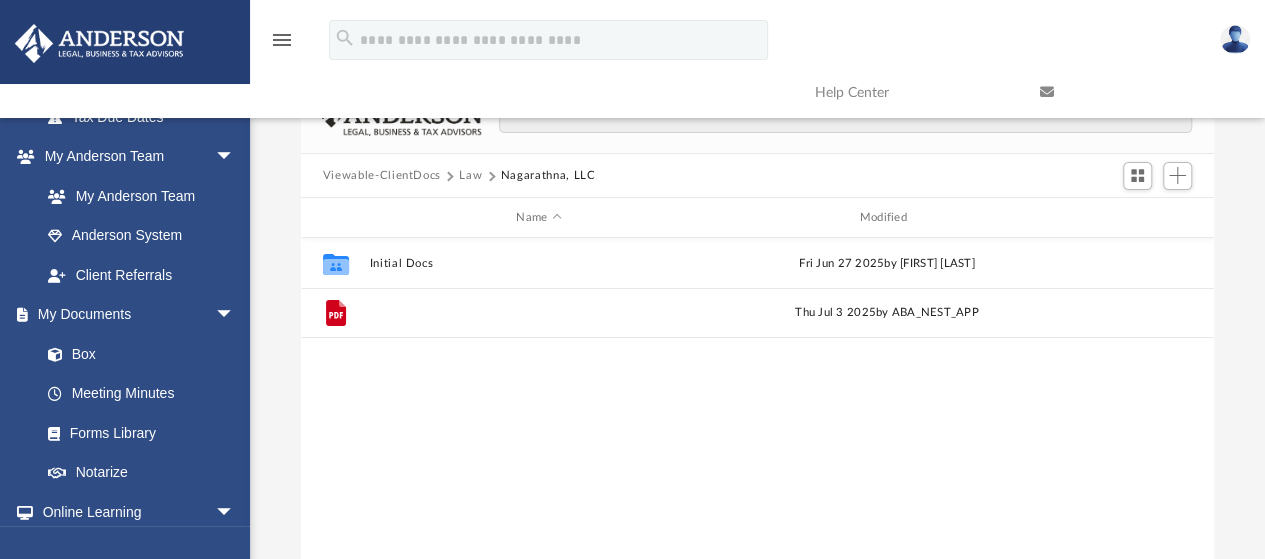 click on "[DATE] - Nagarathna, LLC - EIN Letter from IRS.pdf" at bounding box center [538, 313] 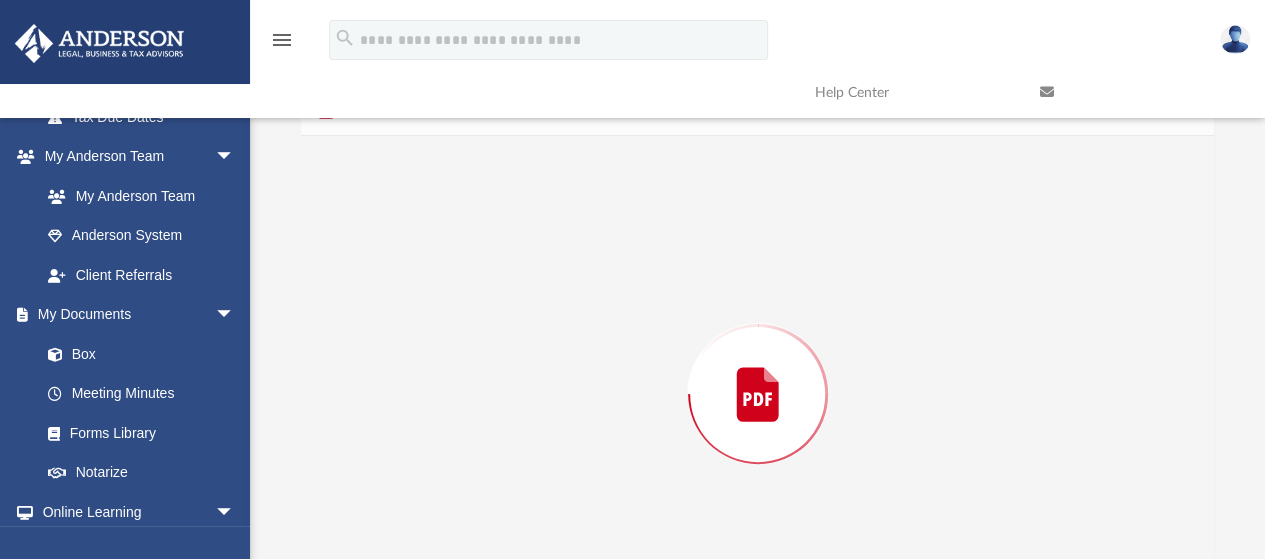 scroll, scrollTop: 183, scrollLeft: 0, axis: vertical 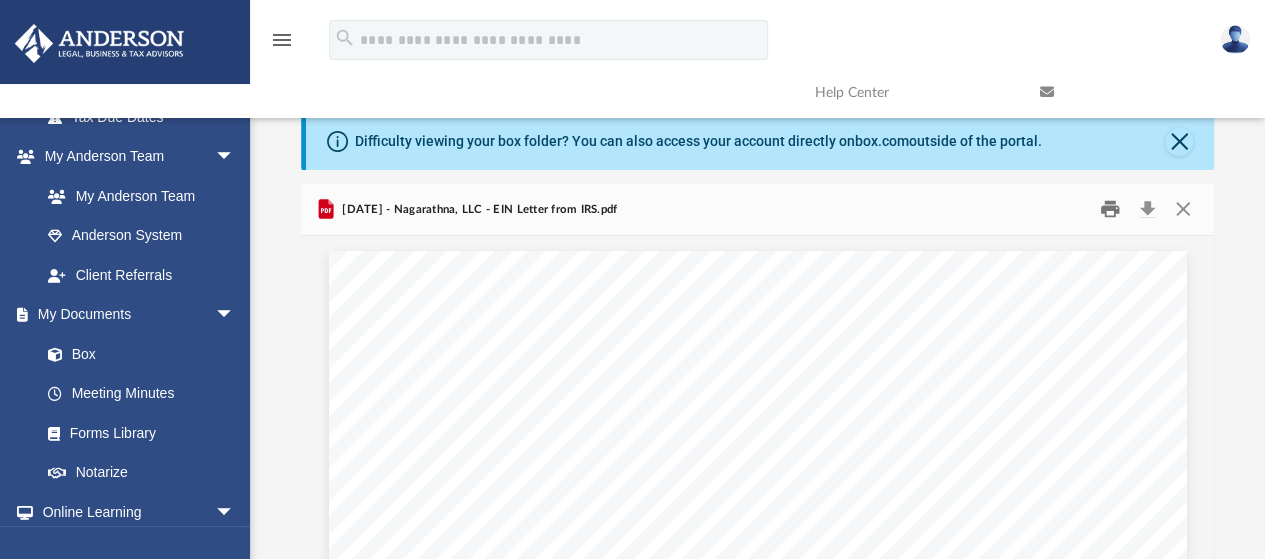 click at bounding box center (1110, 209) 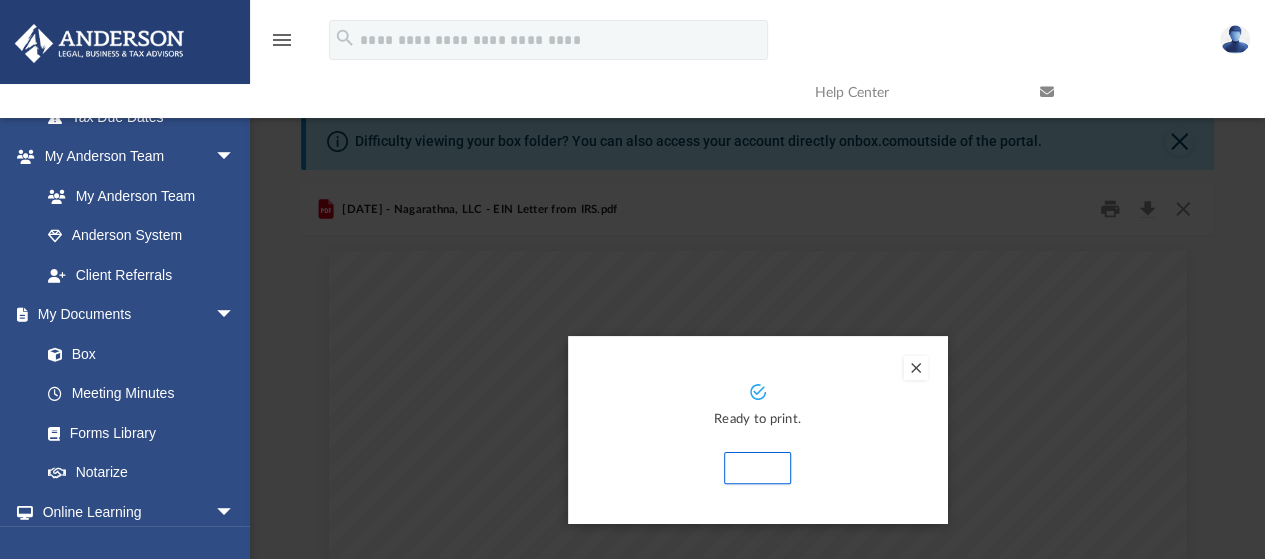 click on "Print" at bounding box center (757, 468) 